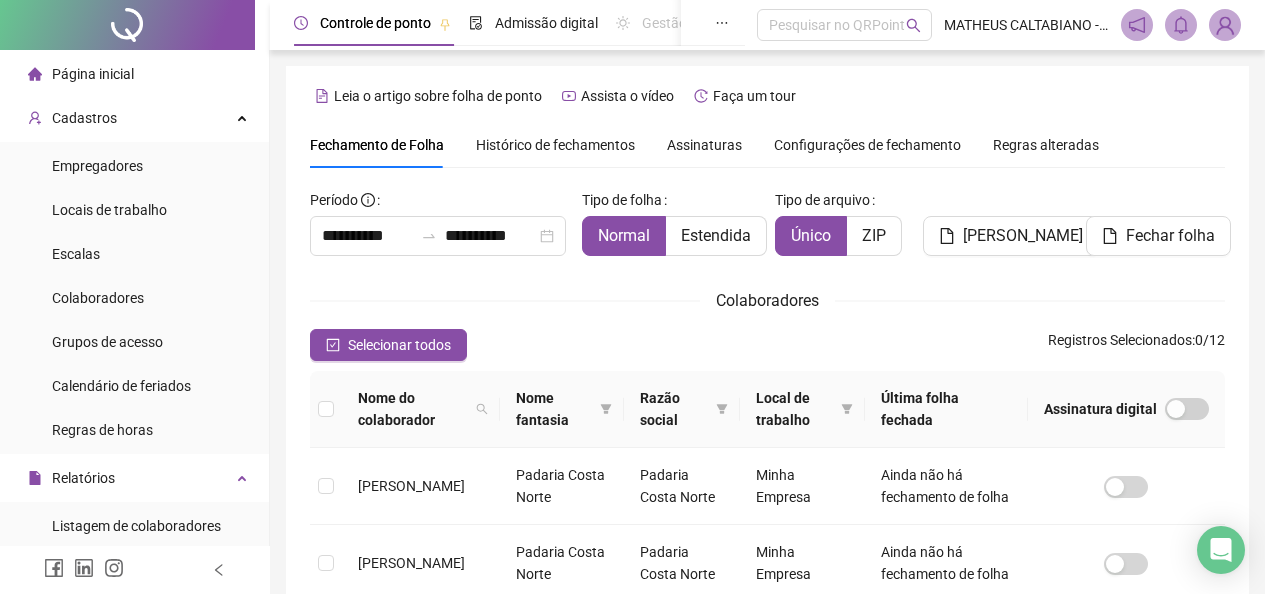 scroll, scrollTop: 112, scrollLeft: 0, axis: vertical 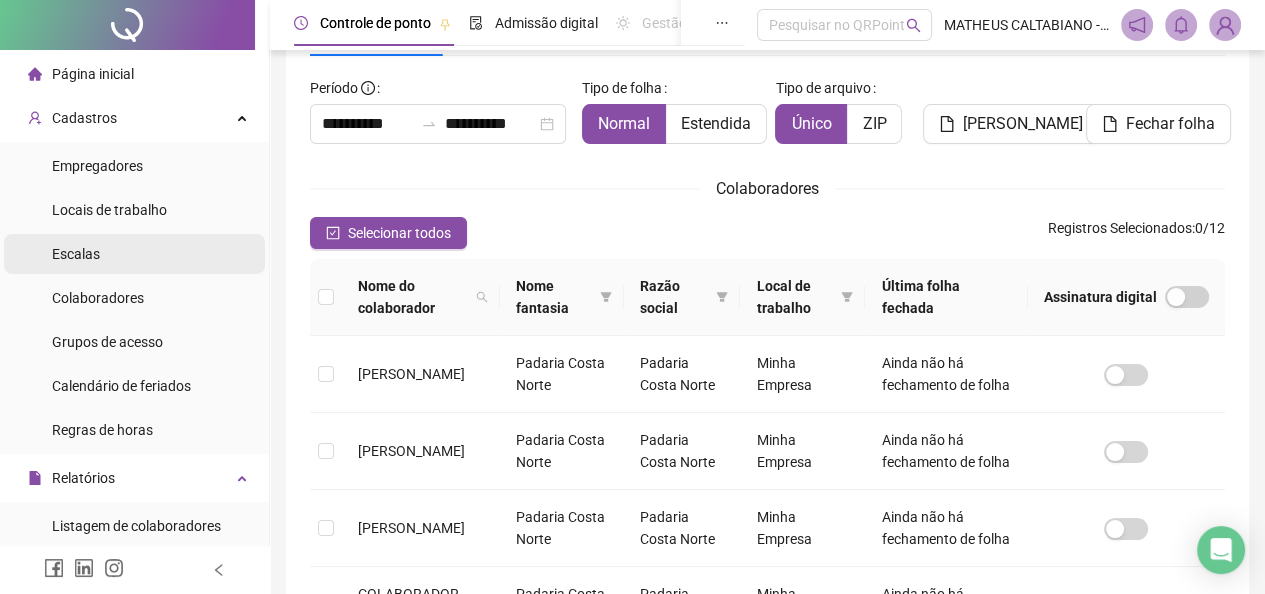 click on "Escalas" at bounding box center (134, 254) 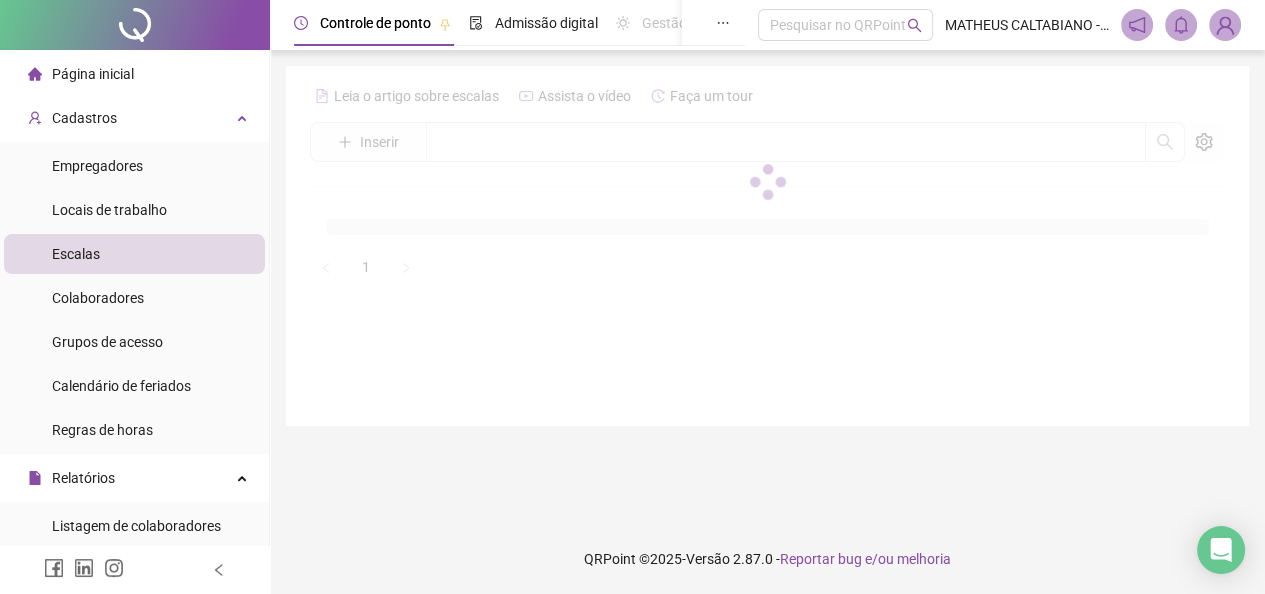 scroll, scrollTop: 0, scrollLeft: 0, axis: both 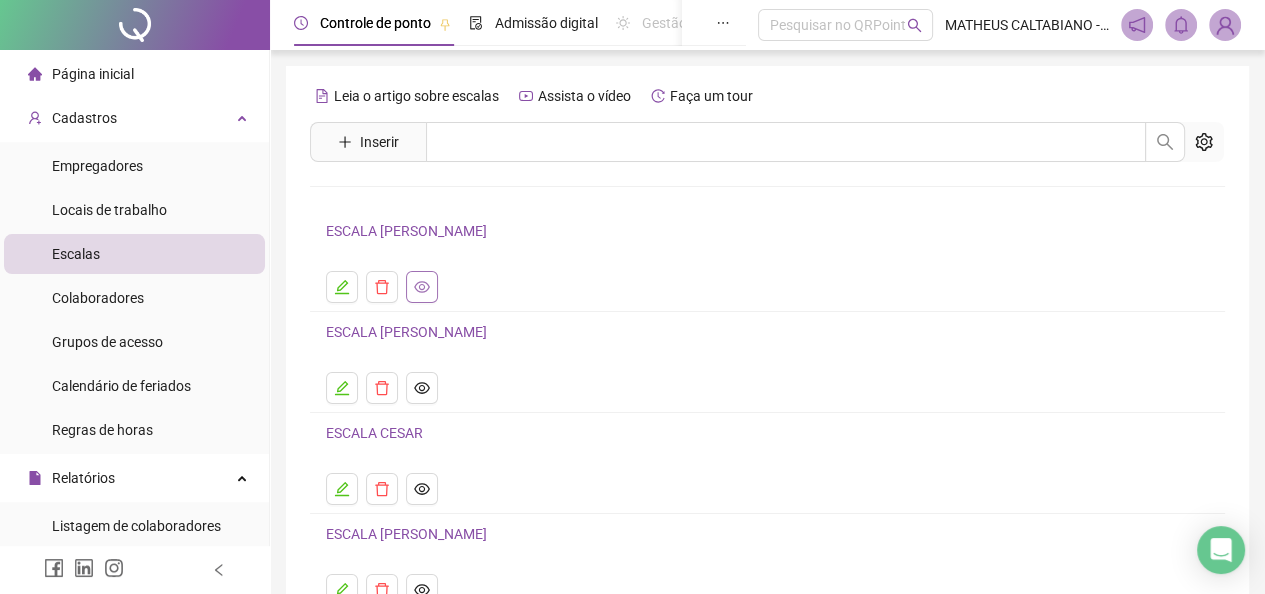 click 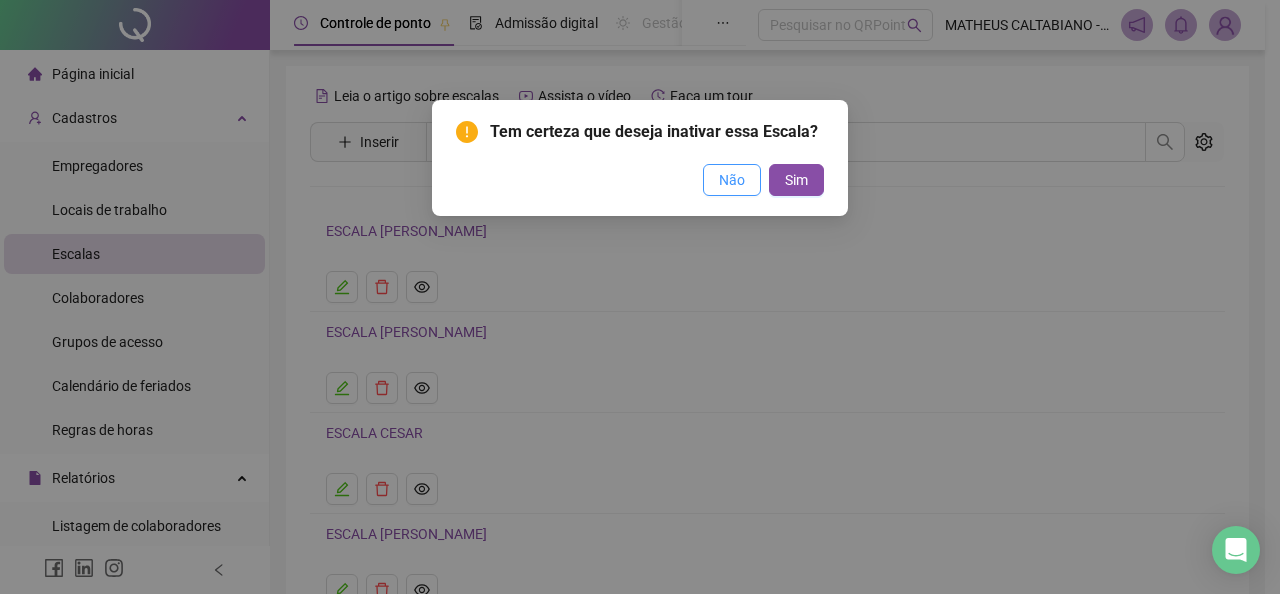 click on "Não" at bounding box center [732, 180] 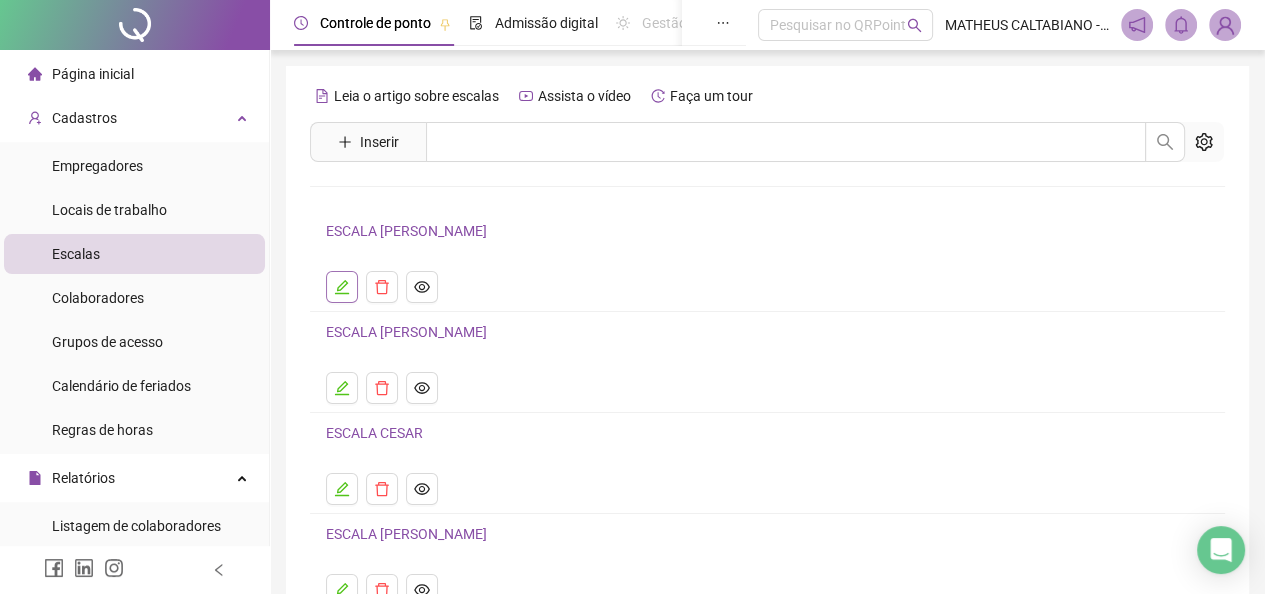 click 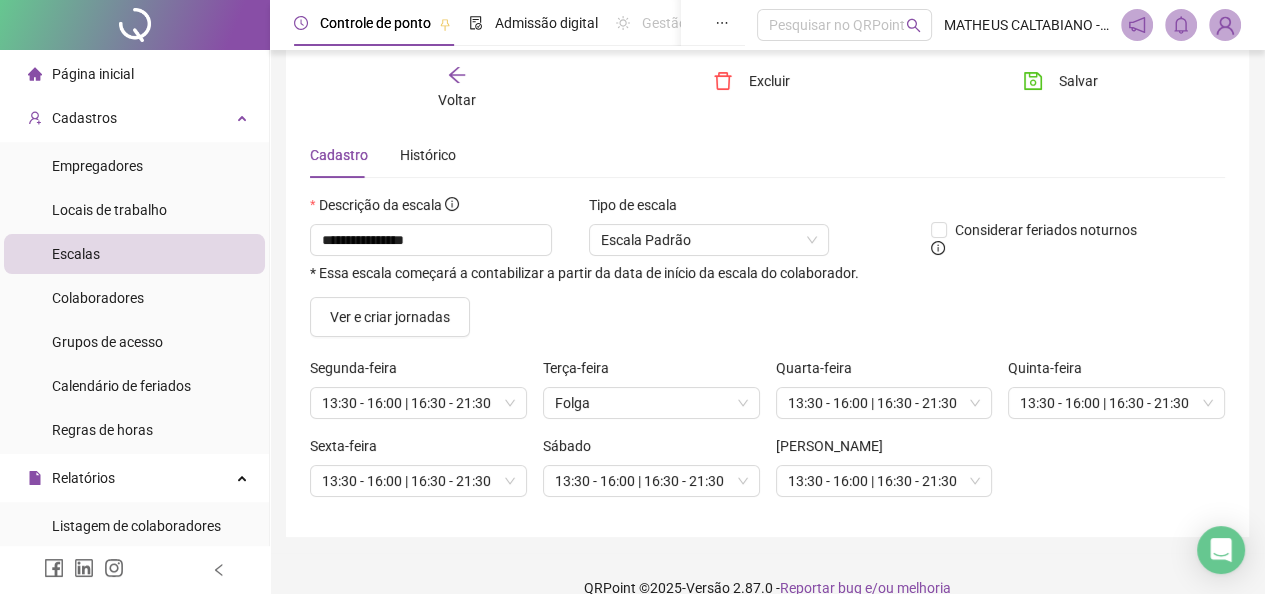 scroll, scrollTop: 80, scrollLeft: 0, axis: vertical 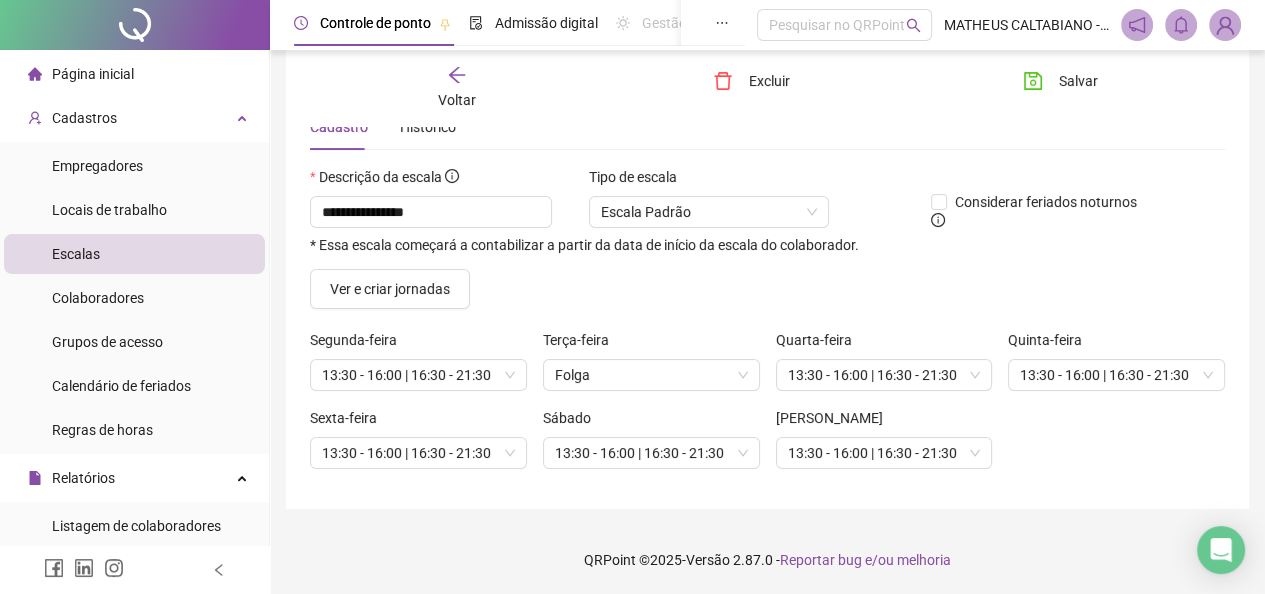 click 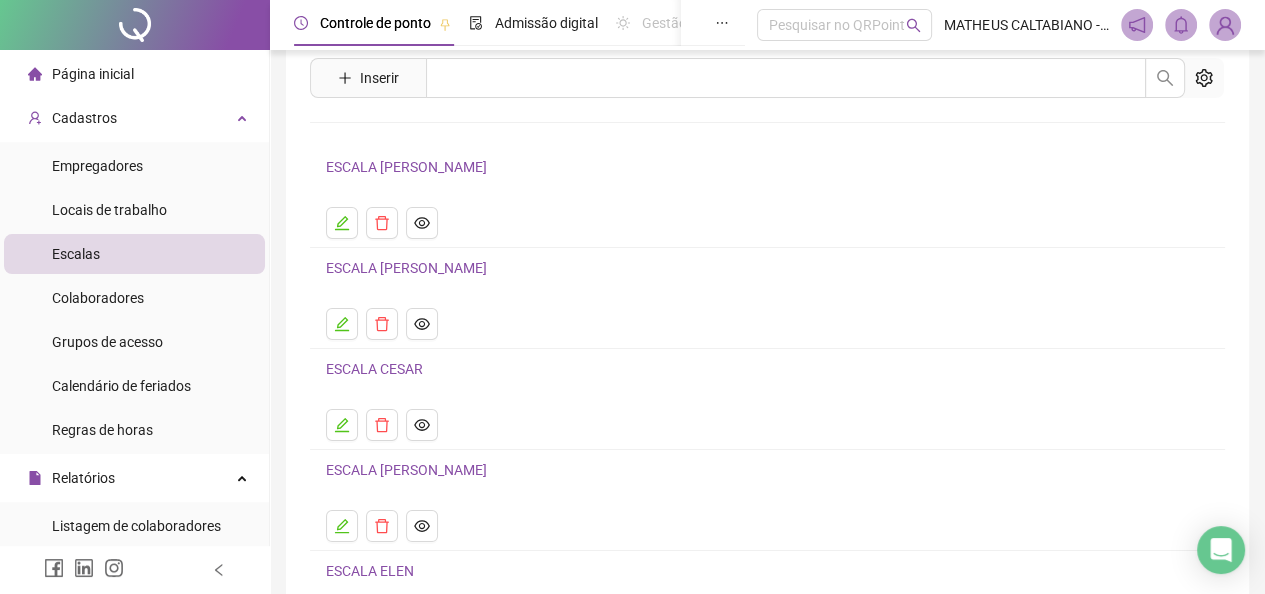 scroll, scrollTop: 100, scrollLeft: 0, axis: vertical 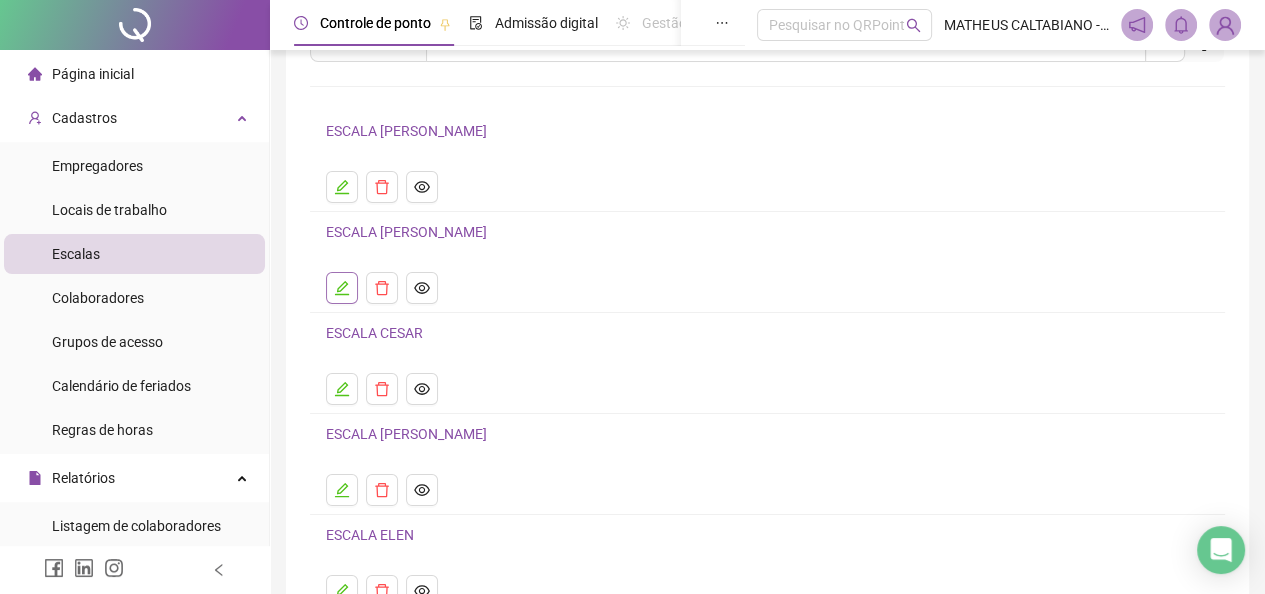 click 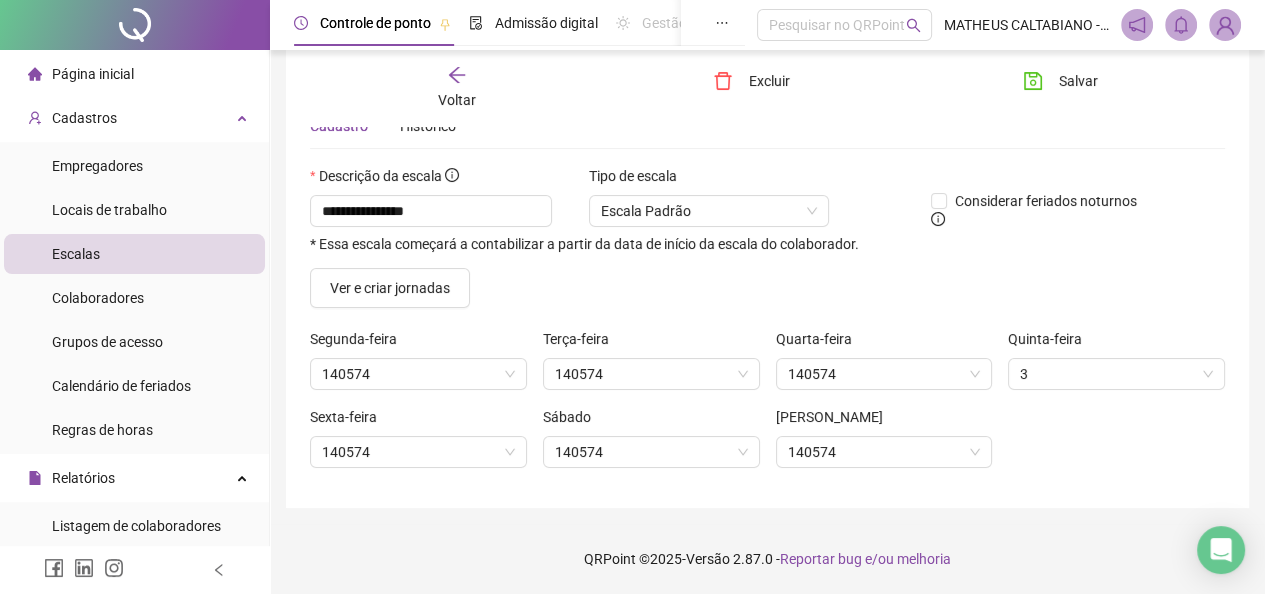 scroll, scrollTop: 80, scrollLeft: 0, axis: vertical 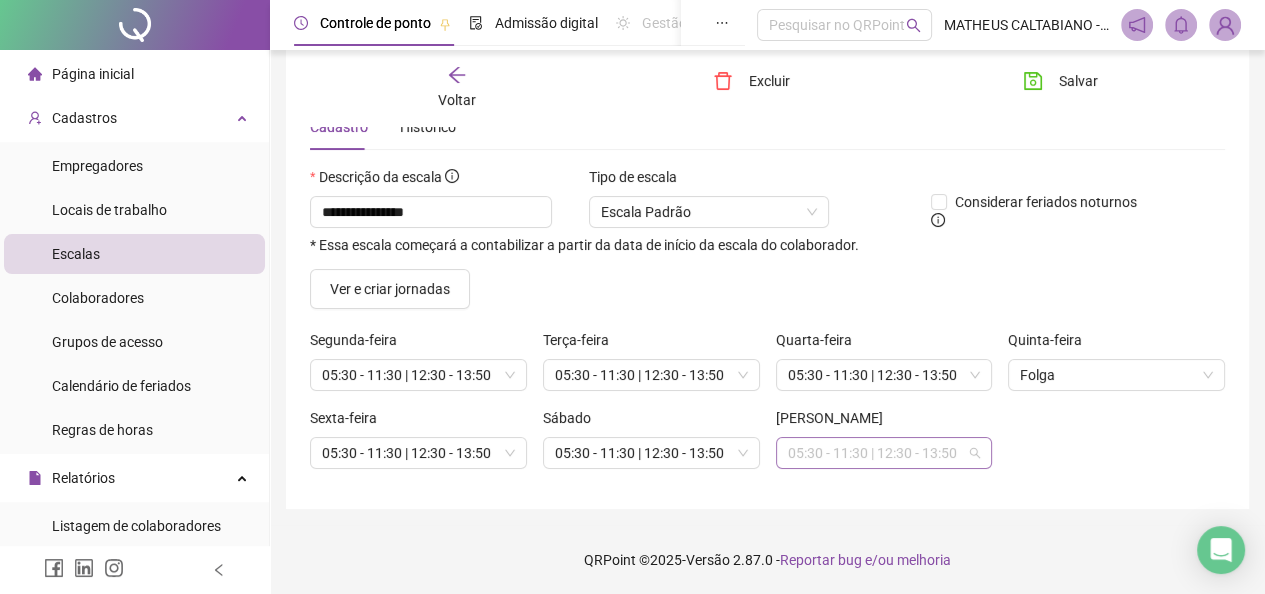 click on "05:30 - 11:30 | 12:30 - 13:50" at bounding box center [884, 453] 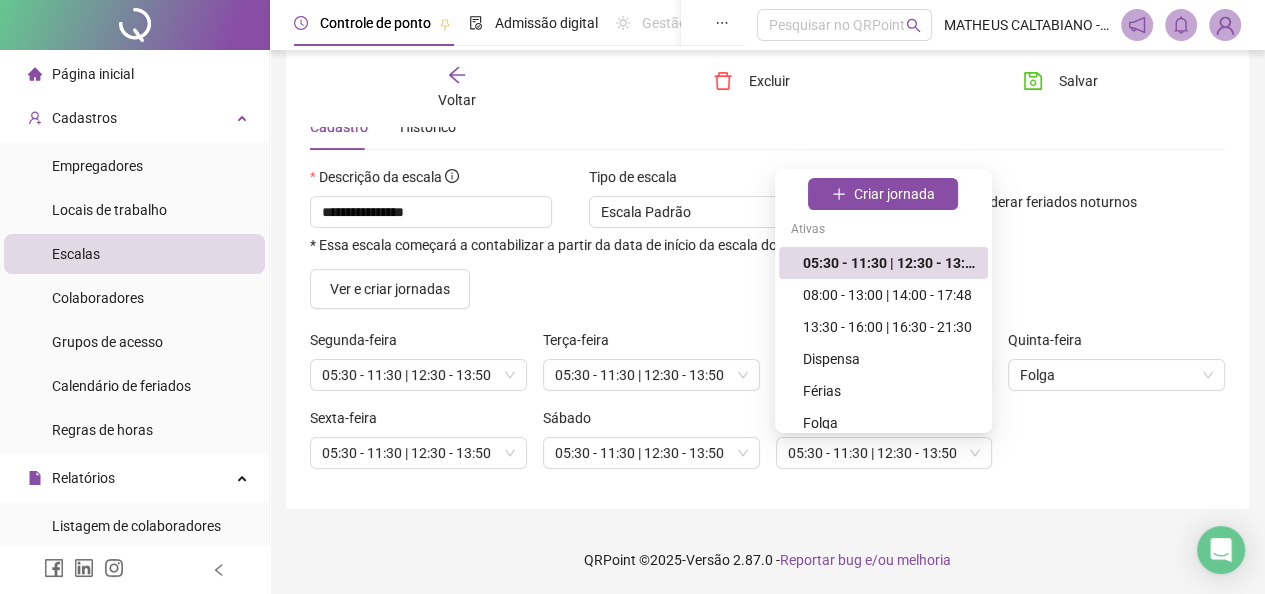 click on "Sexta-feira 05:30 - 11:30 | 12:30 - 13:50   Sábado 05:30 - 11:30 | 12:30 - 13:50   Domingo 05:30 - 11:30 | 12:30 - 13:50" at bounding box center [767, 446] 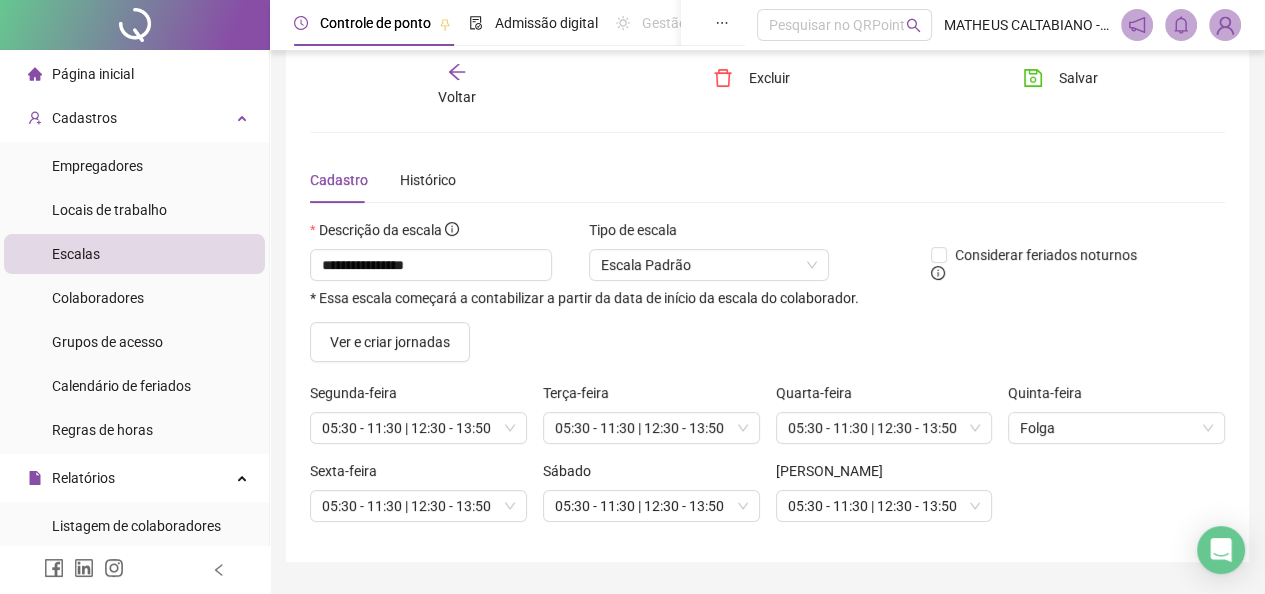scroll, scrollTop: 0, scrollLeft: 0, axis: both 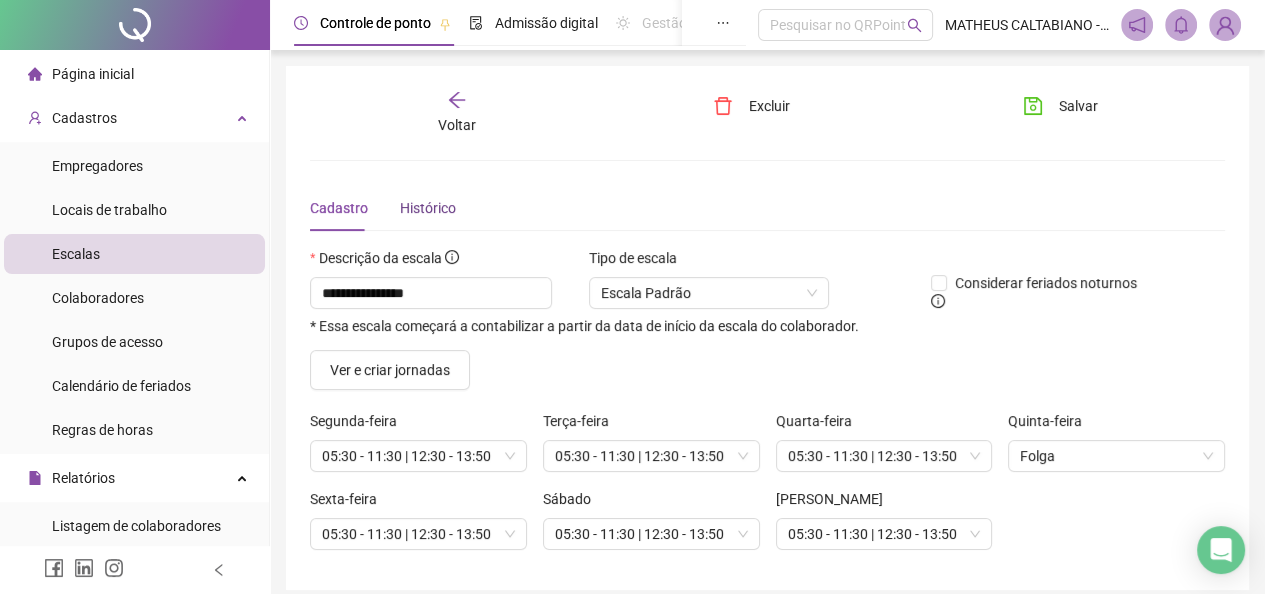 click on "Histórico" at bounding box center (428, 208) 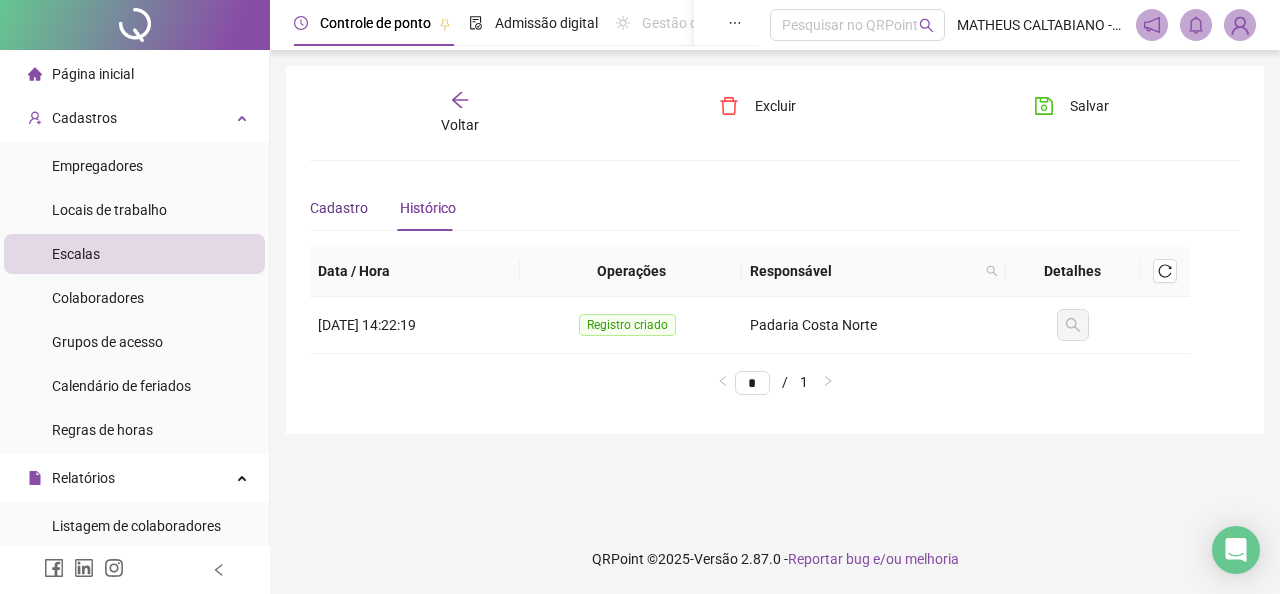 click on "Cadastro" at bounding box center (339, 208) 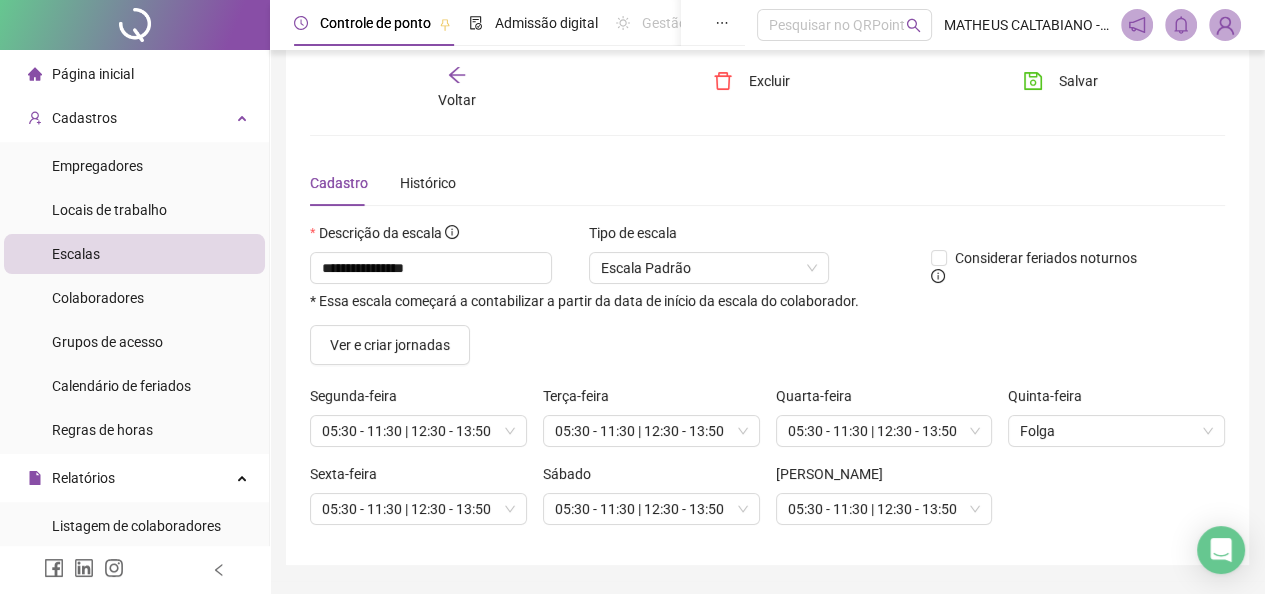 scroll, scrollTop: 0, scrollLeft: 0, axis: both 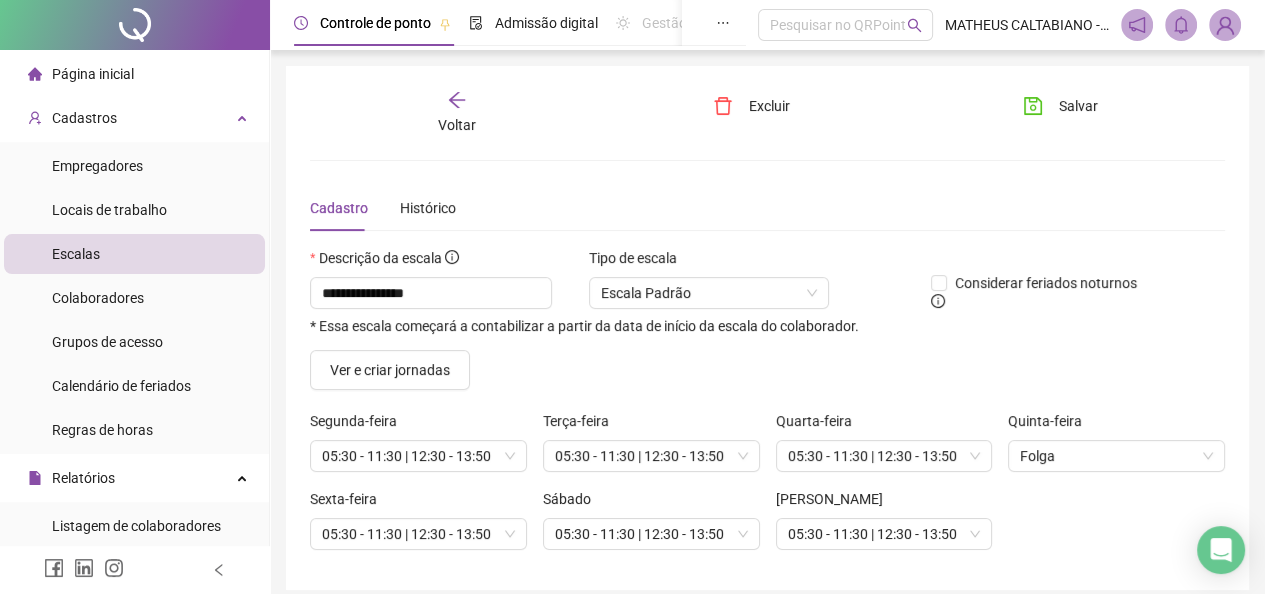 click on "Voltar" at bounding box center [457, 113] 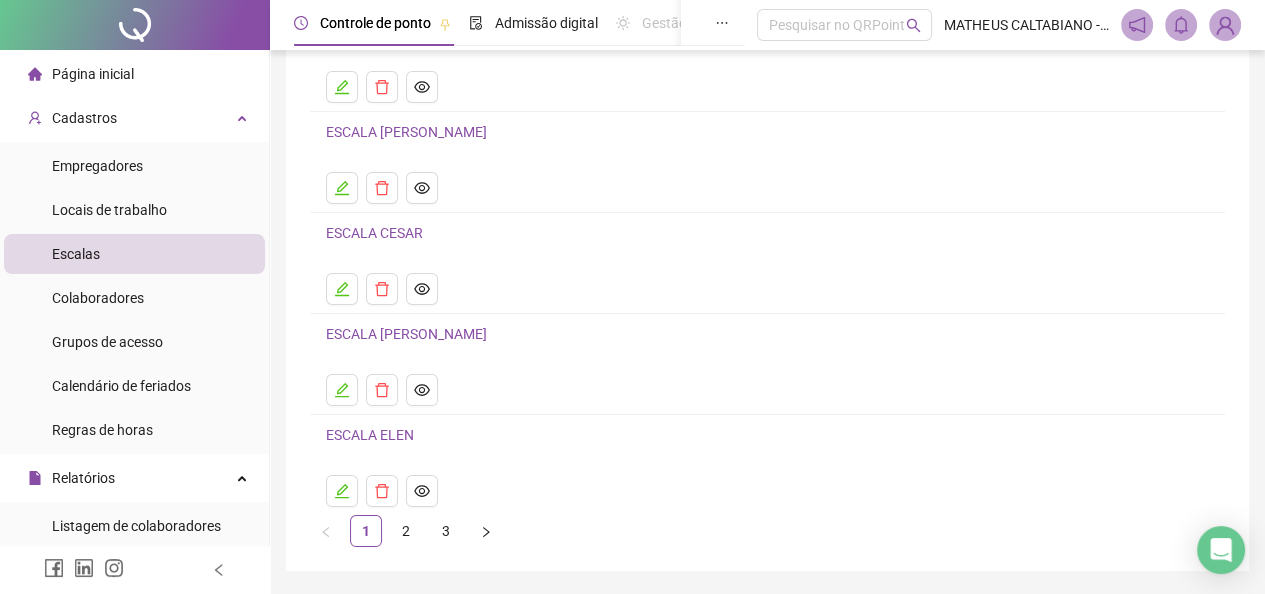 scroll, scrollTop: 262, scrollLeft: 0, axis: vertical 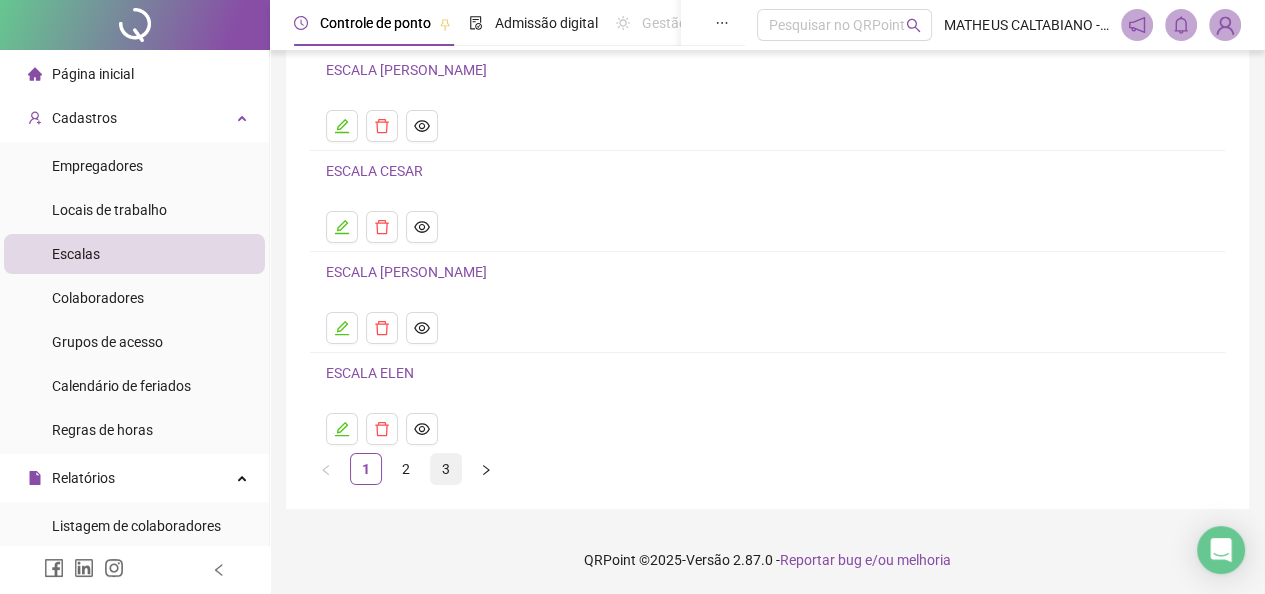 click on "3" at bounding box center (446, 469) 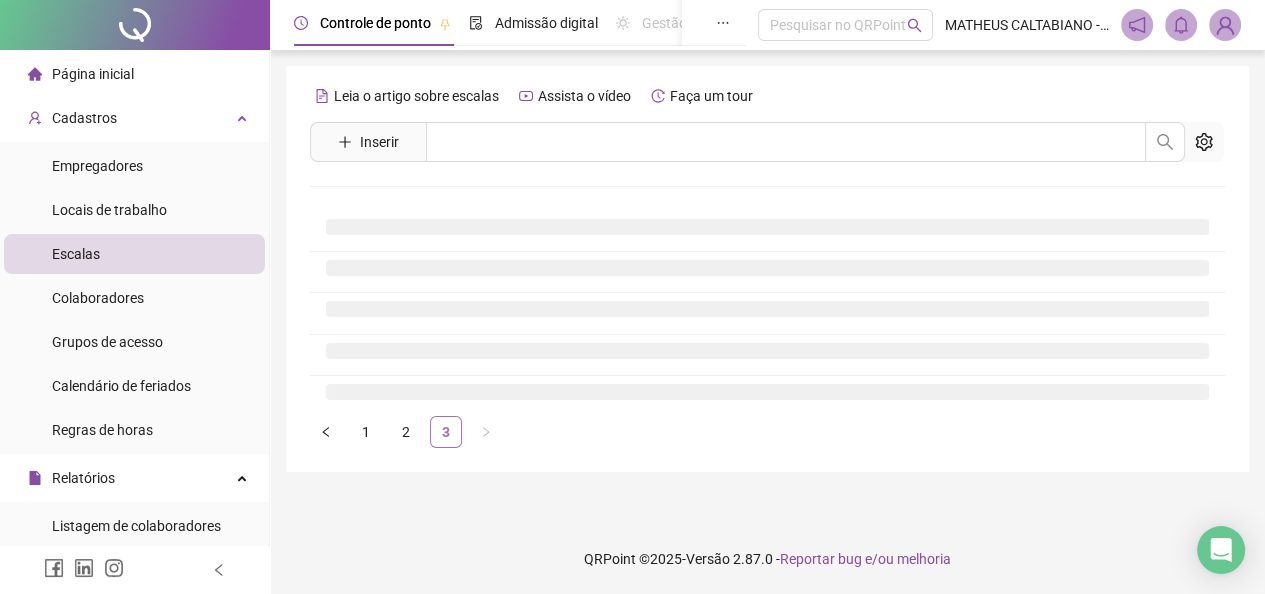 scroll, scrollTop: 0, scrollLeft: 0, axis: both 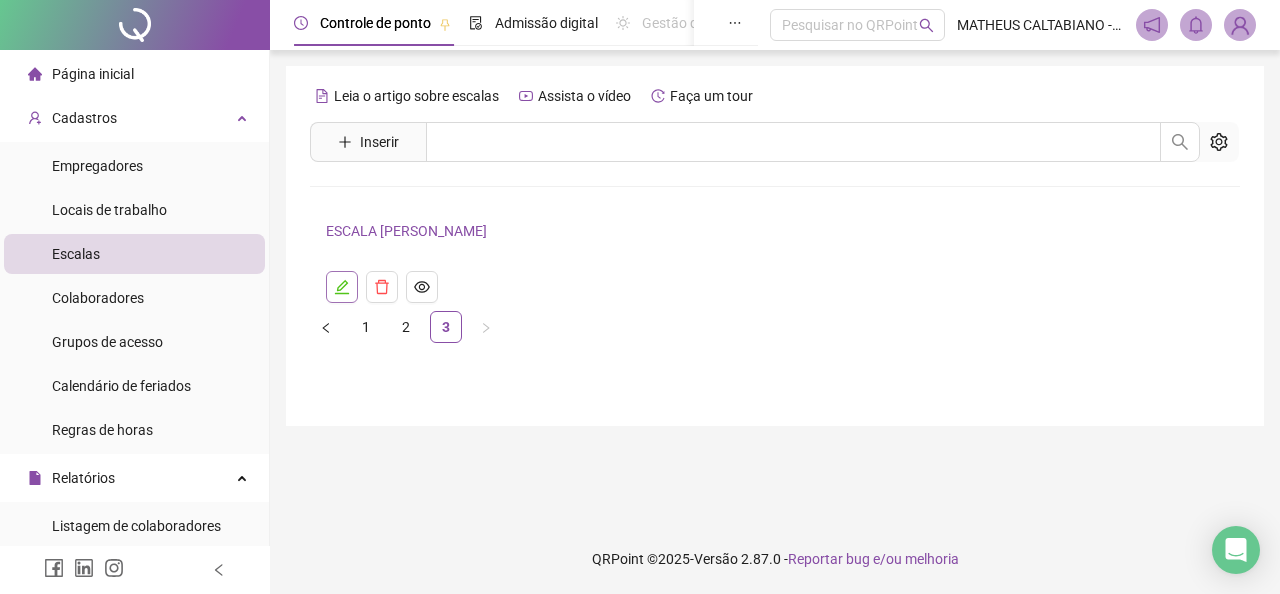 click 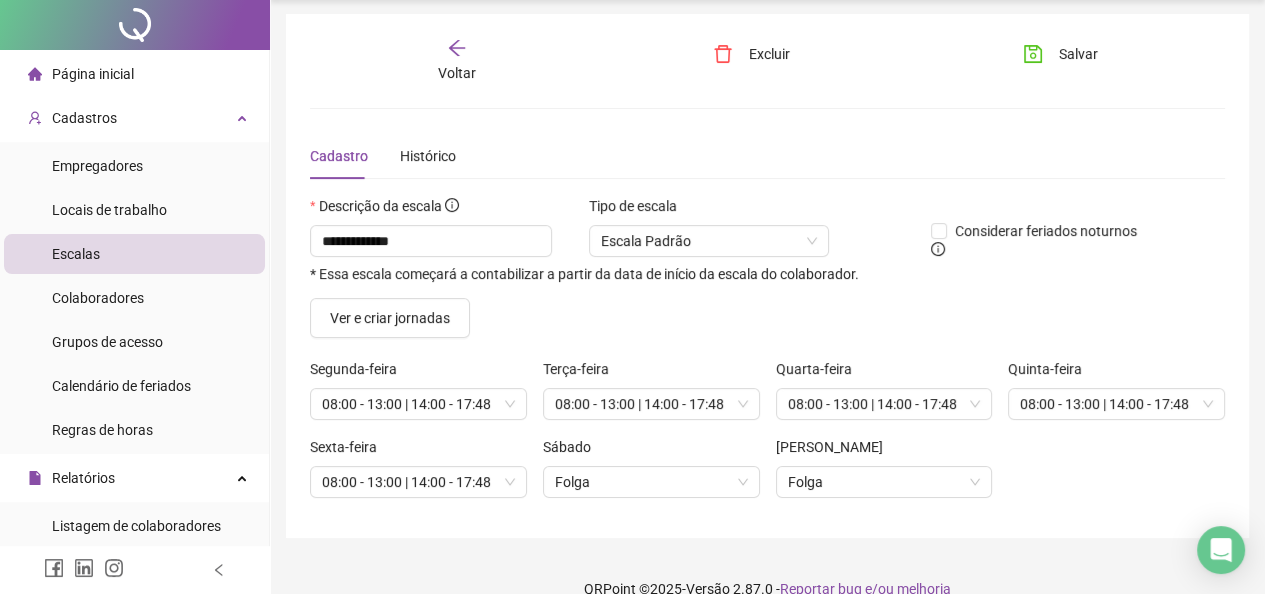 scroll, scrollTop: 80, scrollLeft: 0, axis: vertical 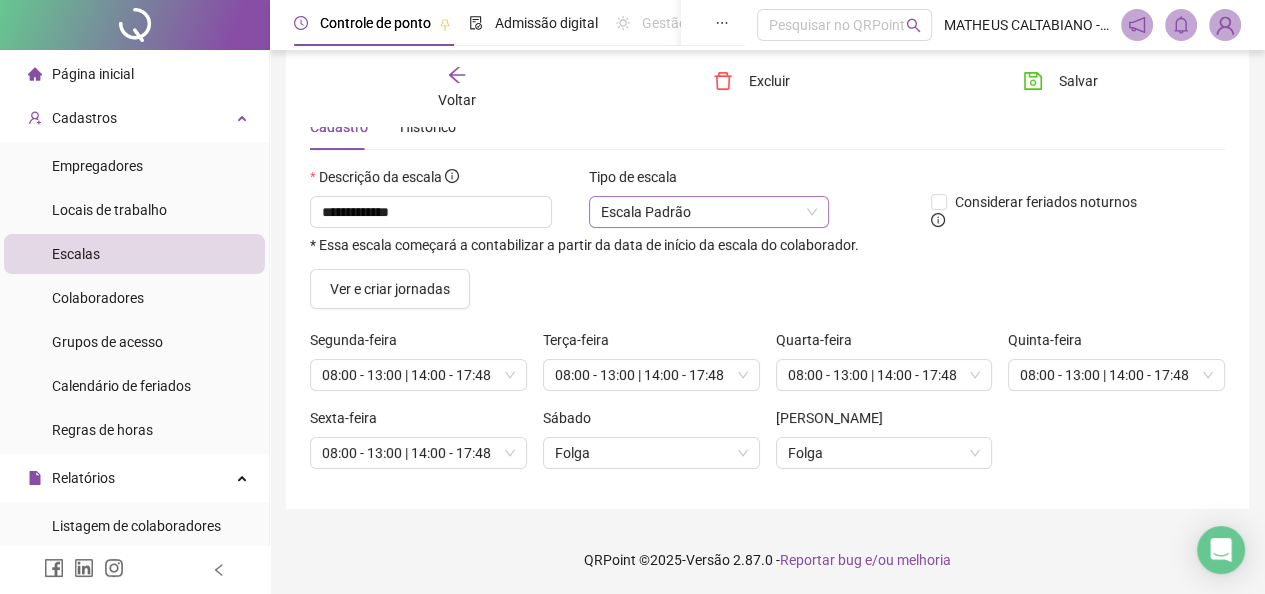click on "Escala Padrão" at bounding box center [709, 212] 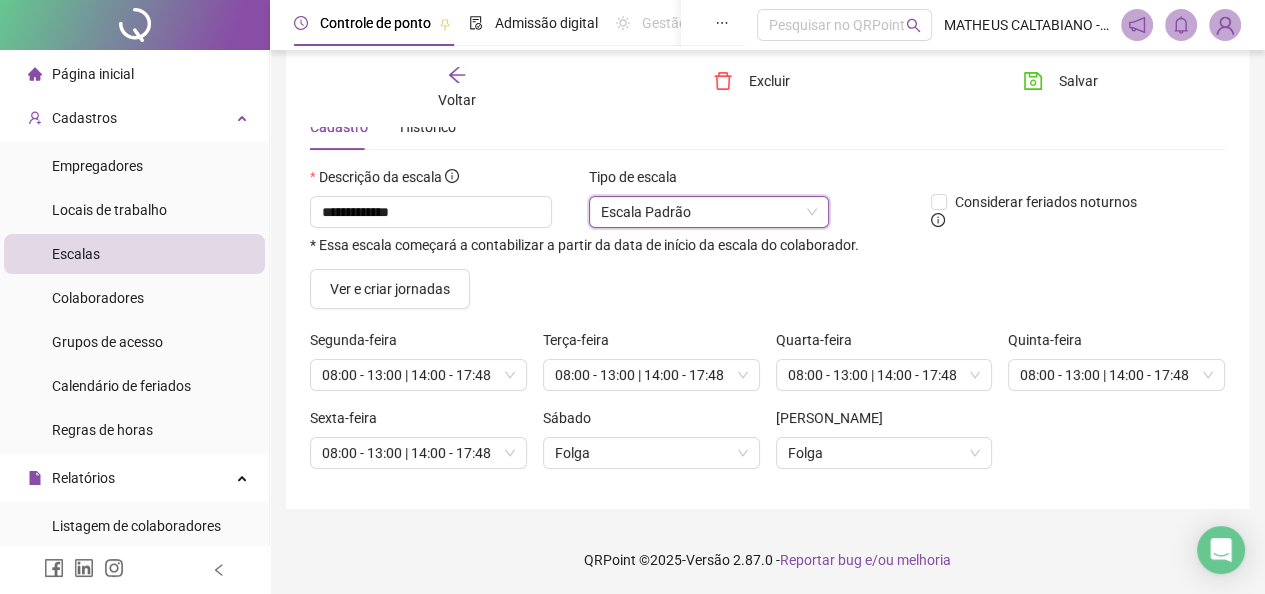 click on "Escala Padrão" at bounding box center (709, 212) 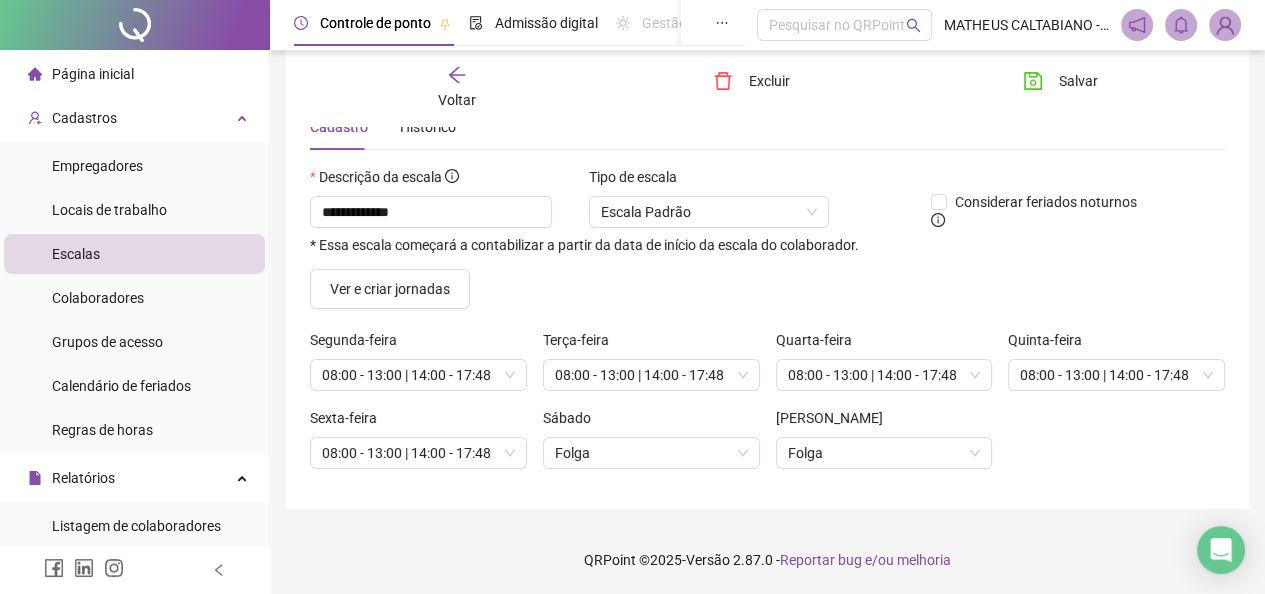 click on "Voltar" at bounding box center [457, 88] 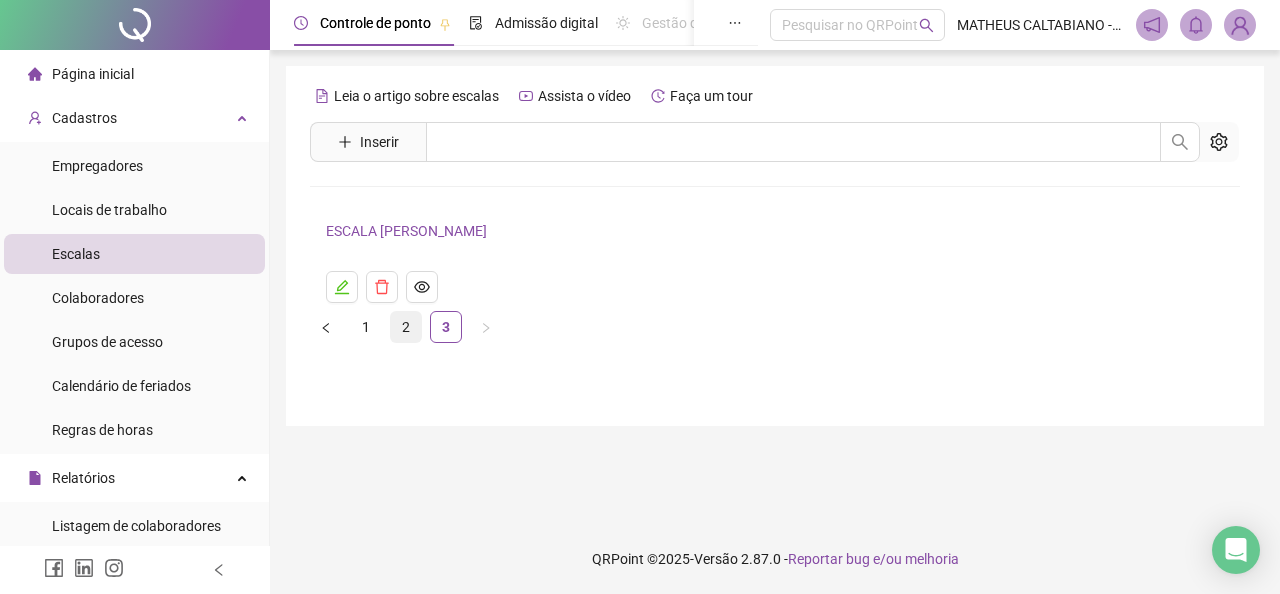 click on "2" at bounding box center (406, 327) 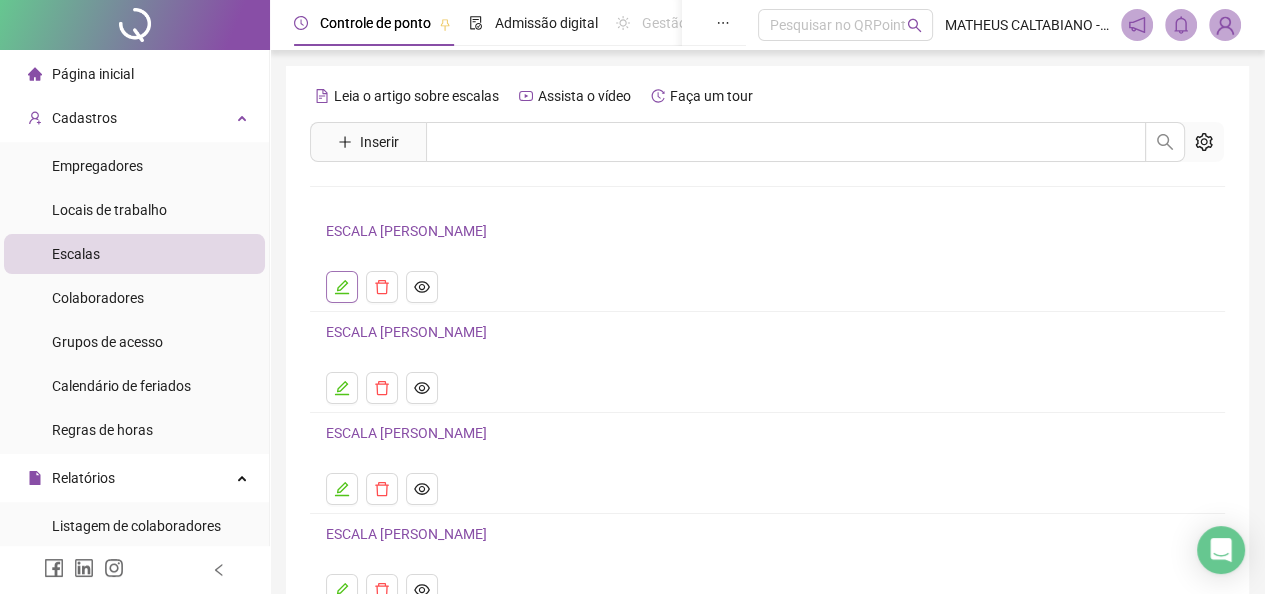 click 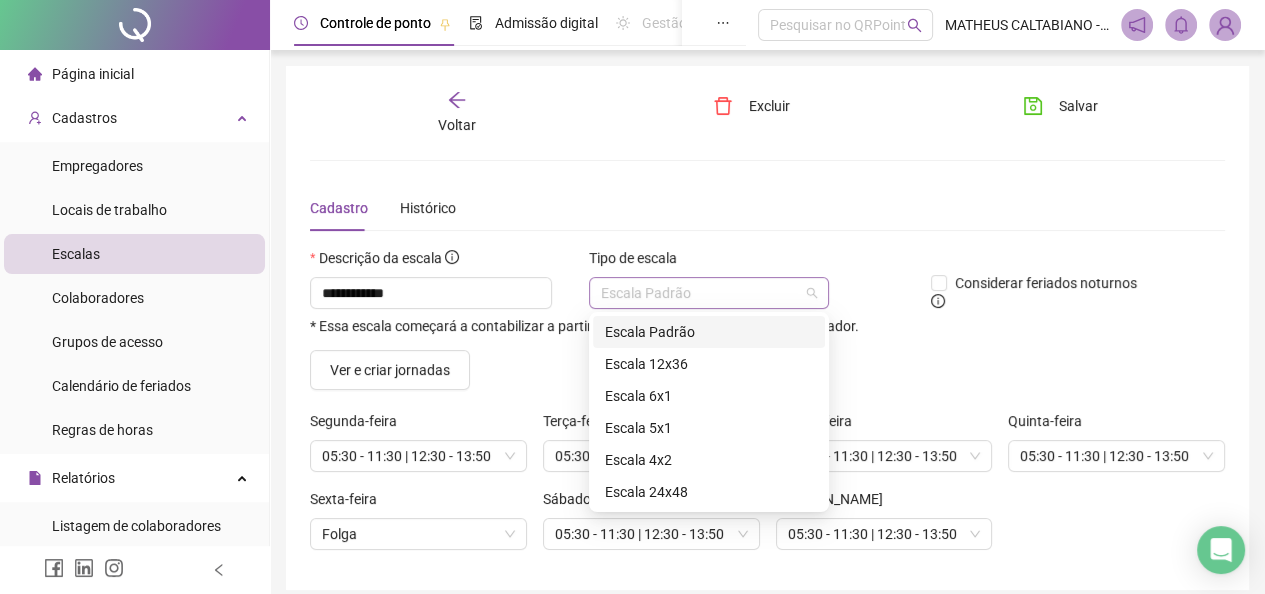 click on "Escala Padrão" at bounding box center [709, 293] 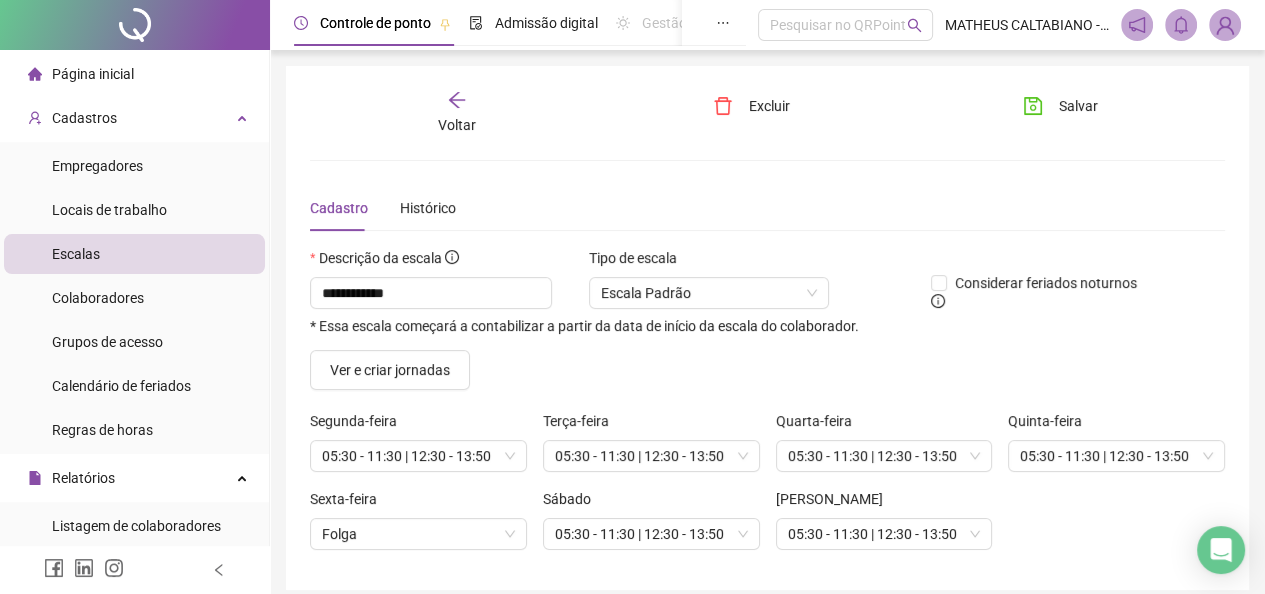 click on "Cadastro Histórico" at bounding box center [767, 208] 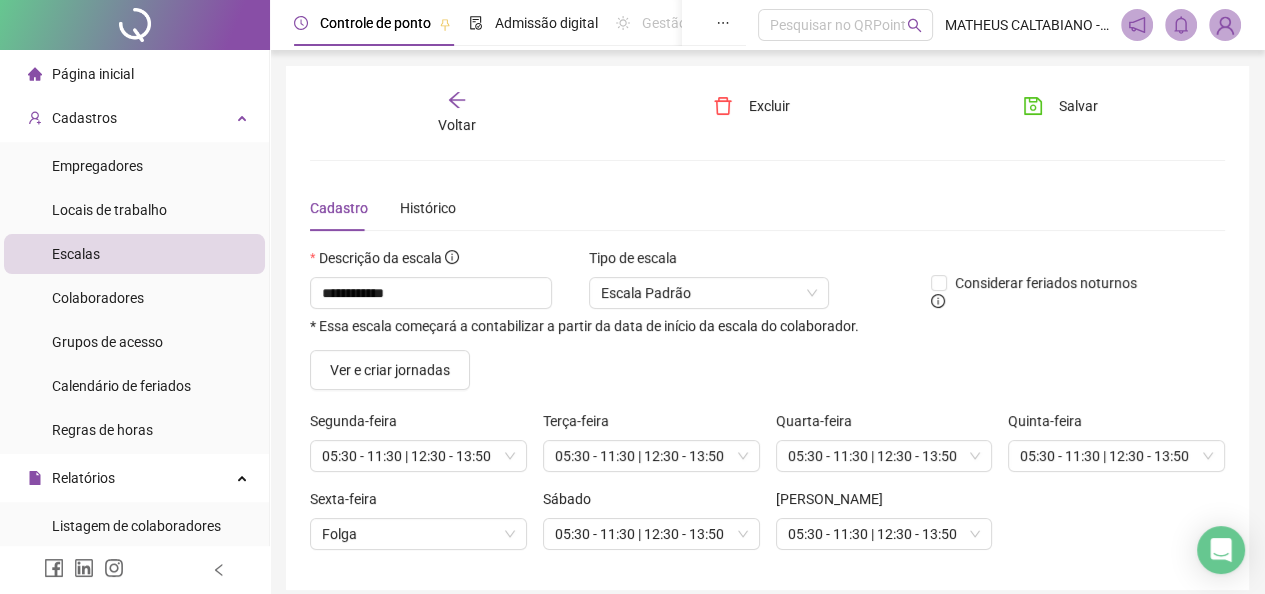 click 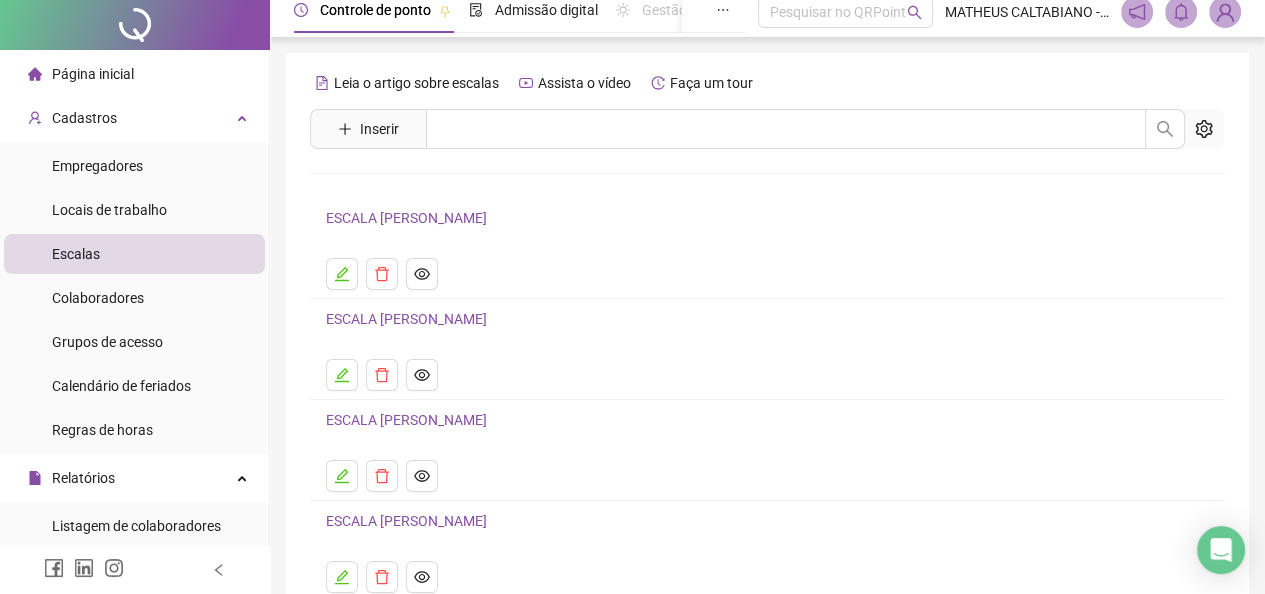 scroll, scrollTop: 262, scrollLeft: 0, axis: vertical 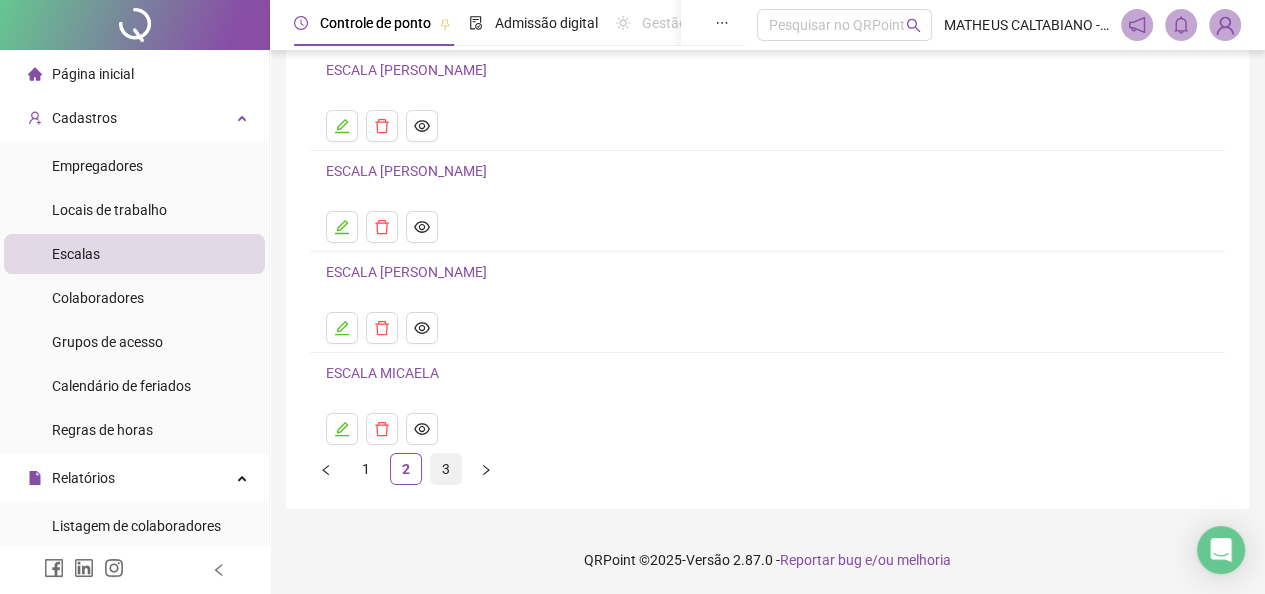 click on "3" at bounding box center [446, 469] 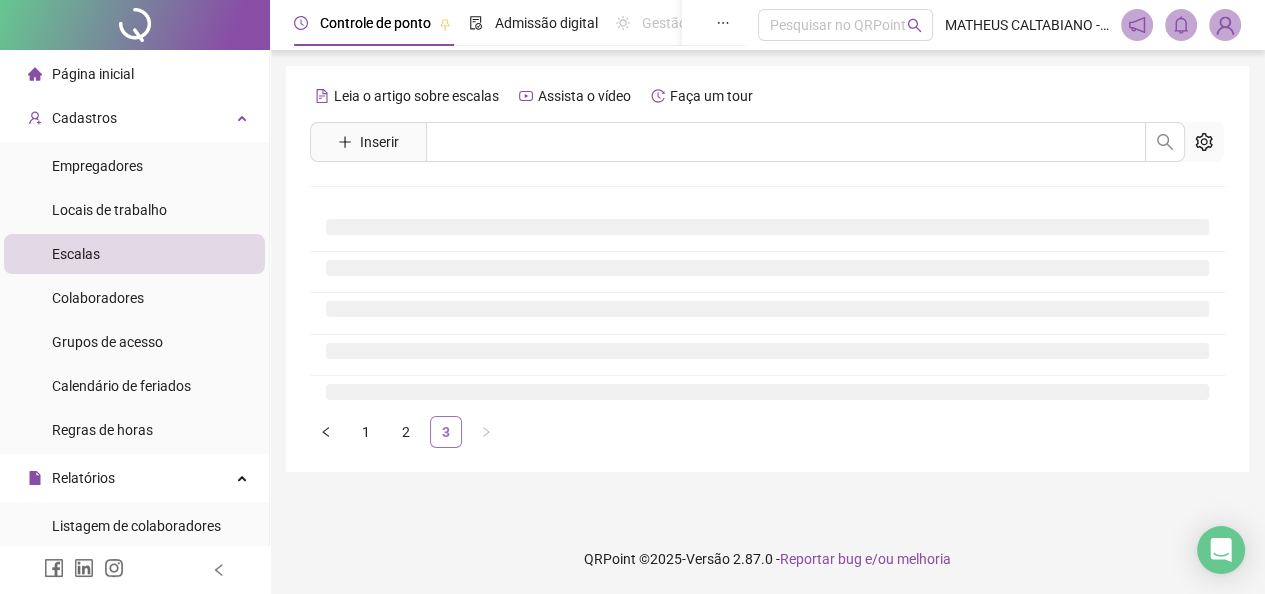 scroll, scrollTop: 0, scrollLeft: 0, axis: both 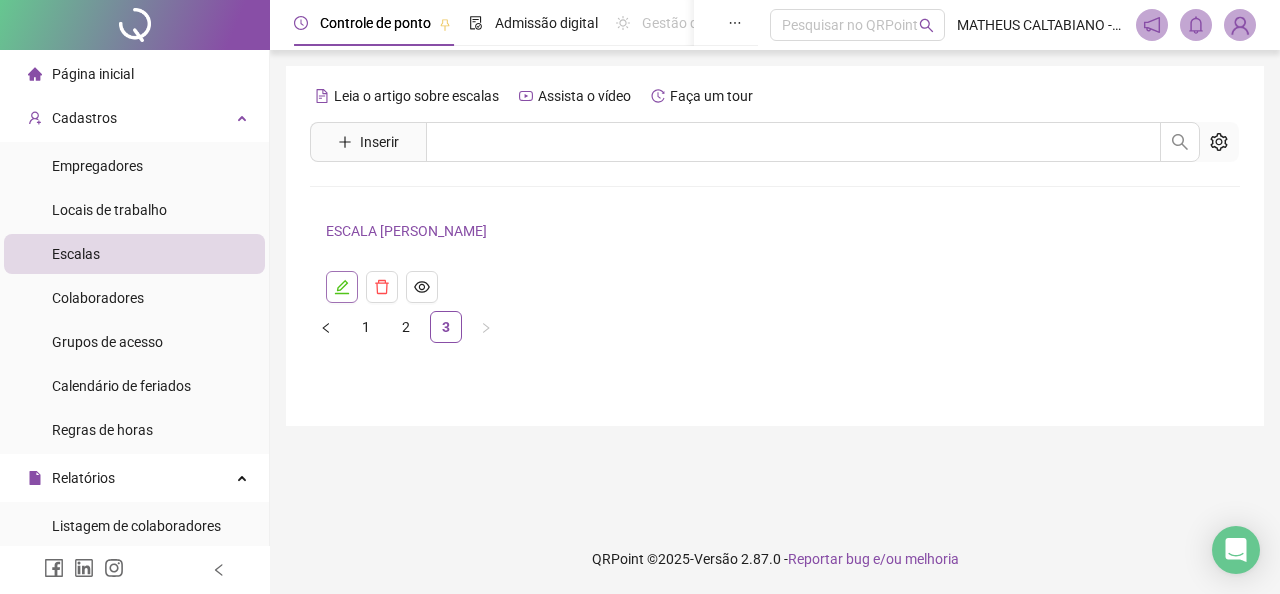 click 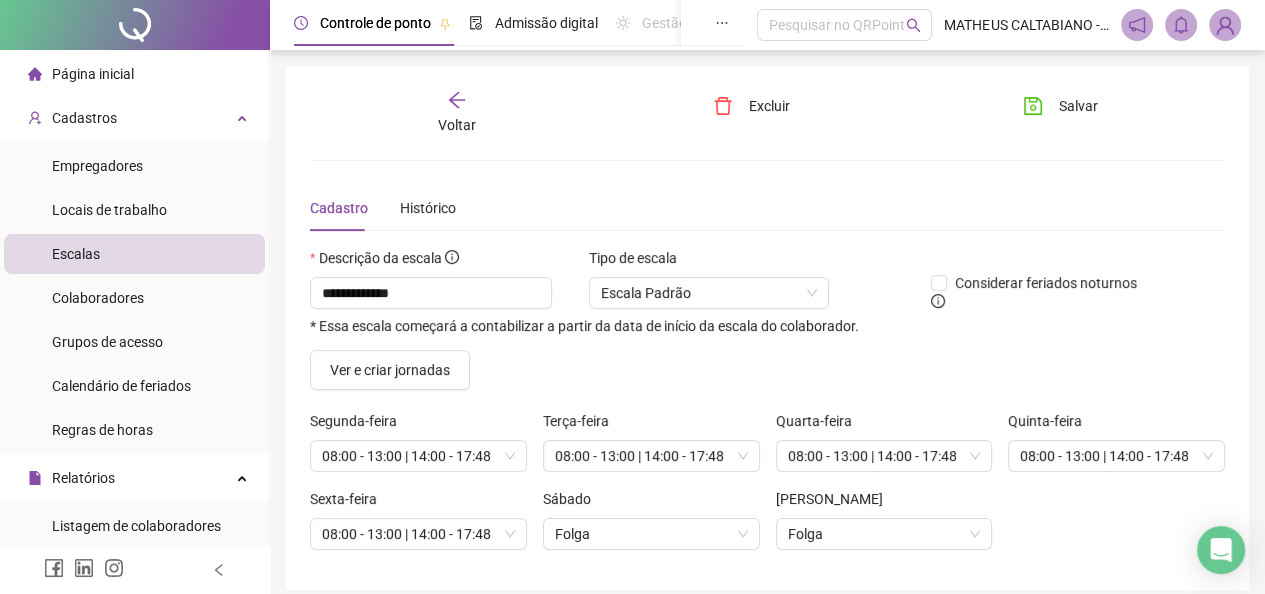 scroll, scrollTop: 80, scrollLeft: 0, axis: vertical 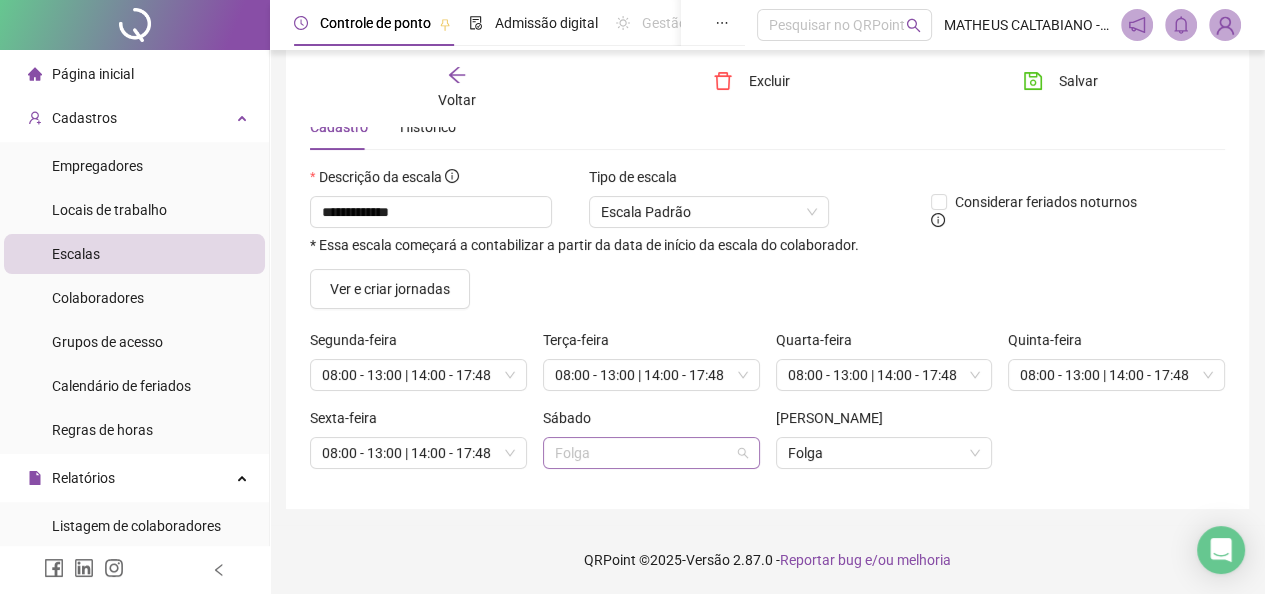 click on "Folga" at bounding box center (651, 453) 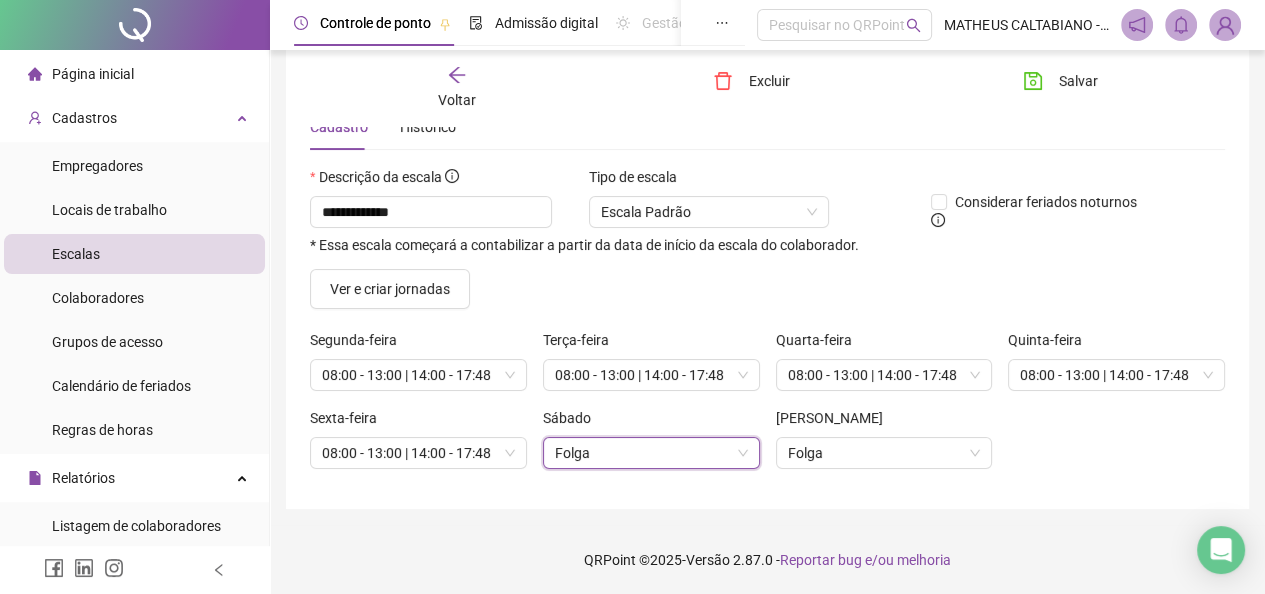 click on "Folga" at bounding box center [651, 453] 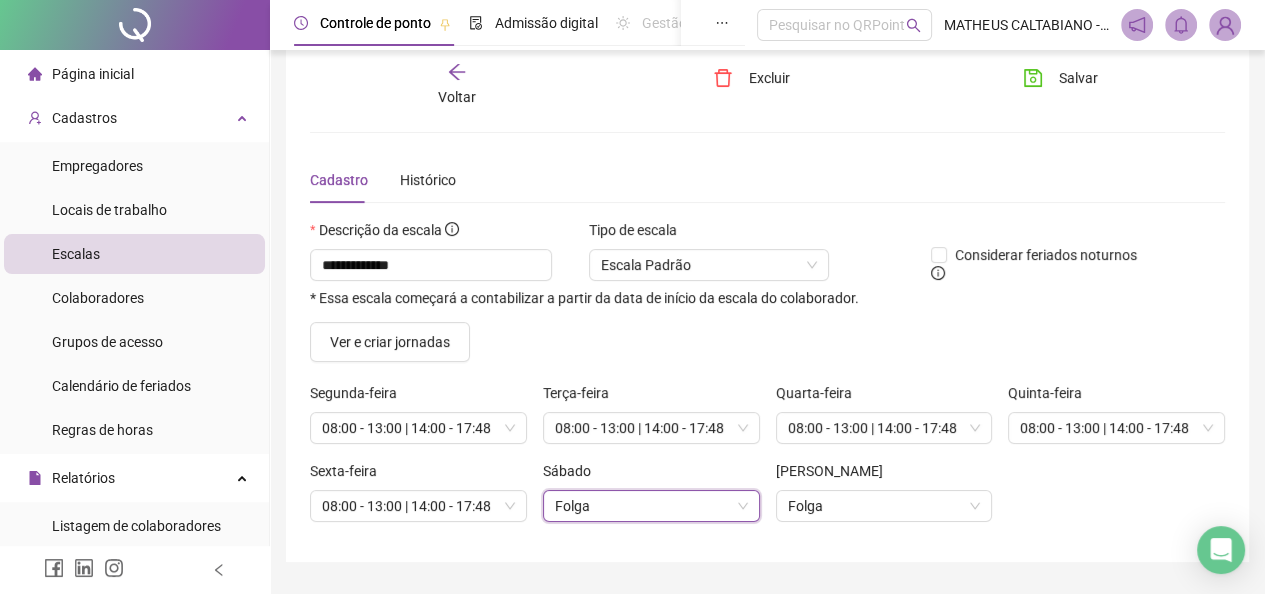scroll, scrollTop: 0, scrollLeft: 0, axis: both 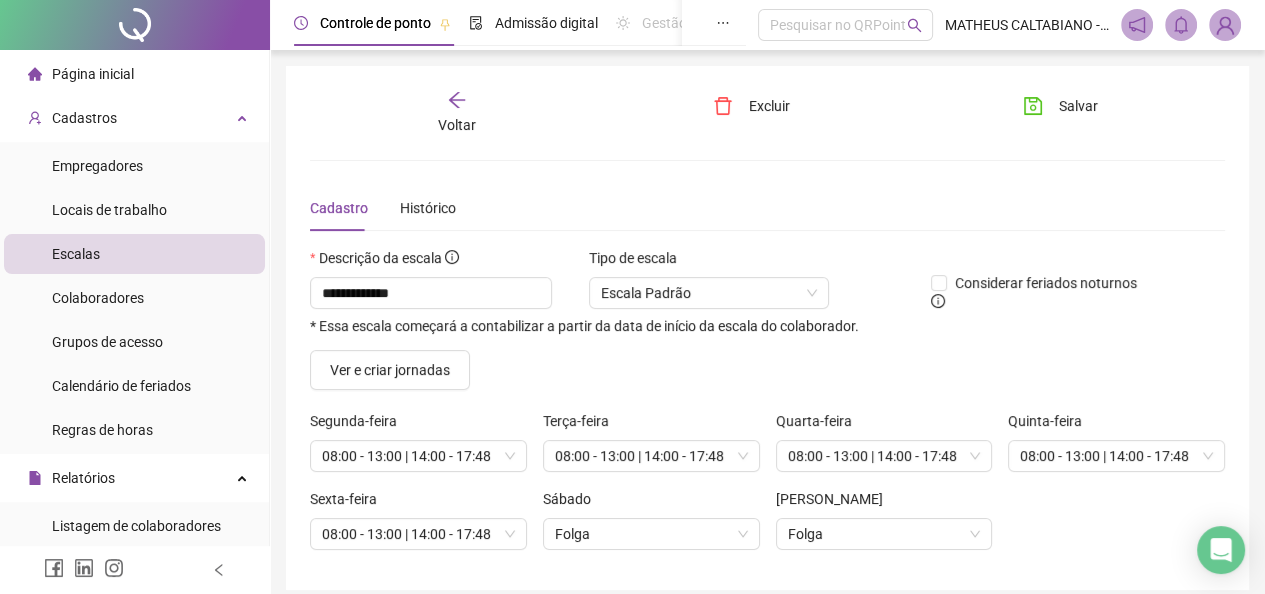 click on "Voltar" at bounding box center (457, 113) 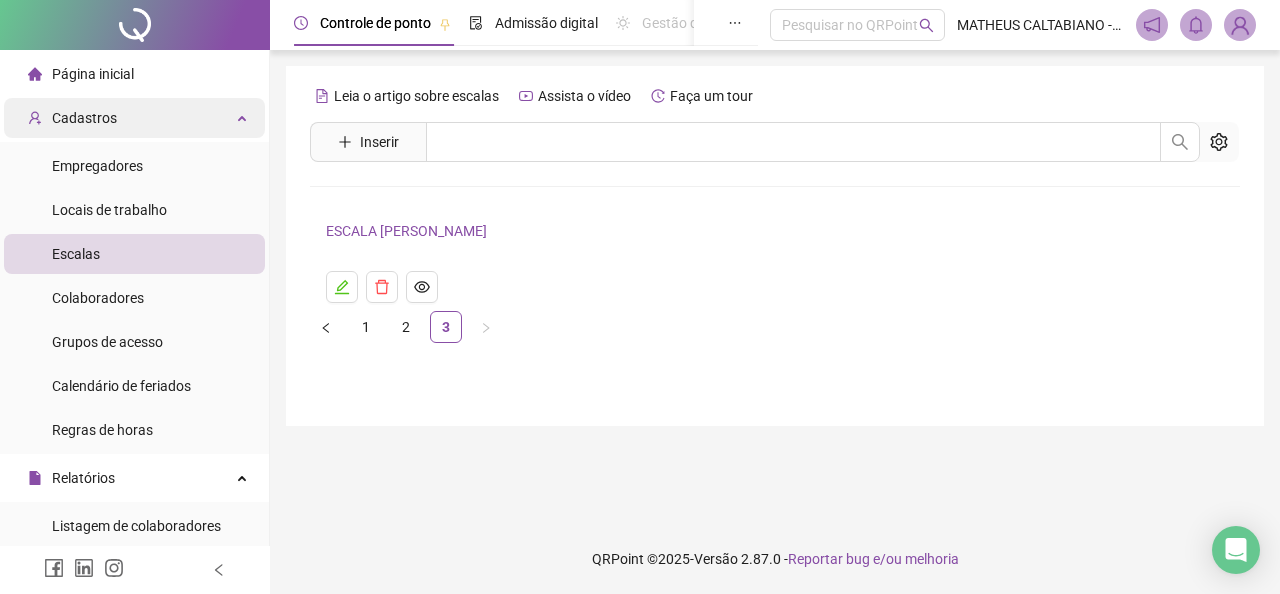 click on "Cadastros" at bounding box center (134, 118) 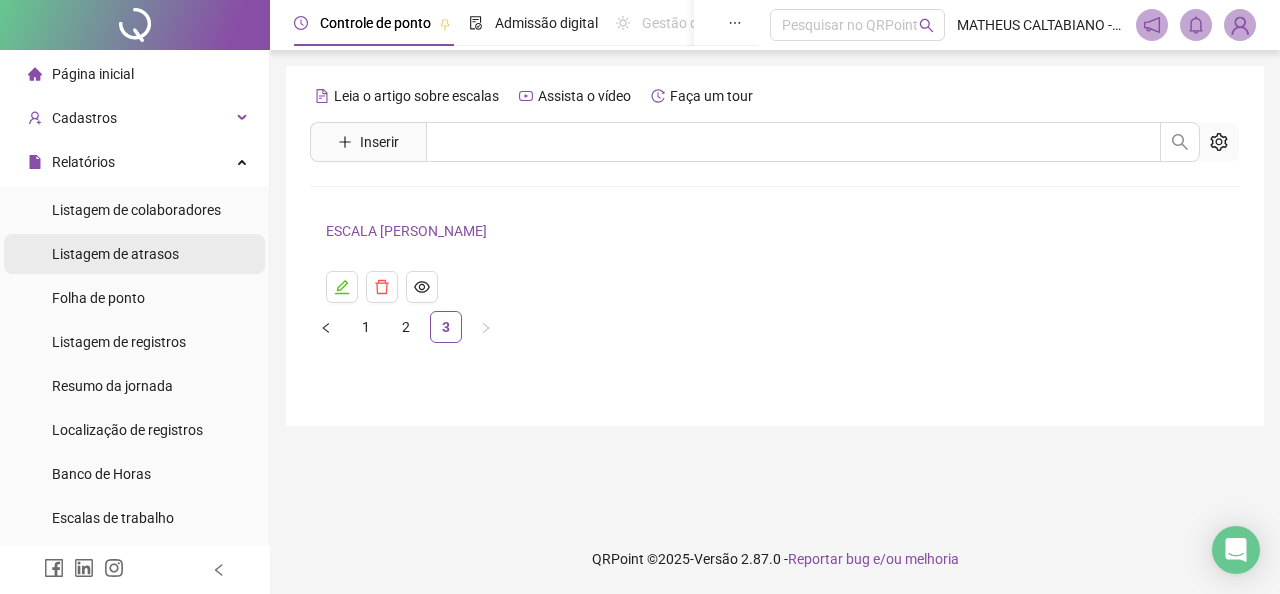 click on "Listagem de atrasos" at bounding box center [115, 254] 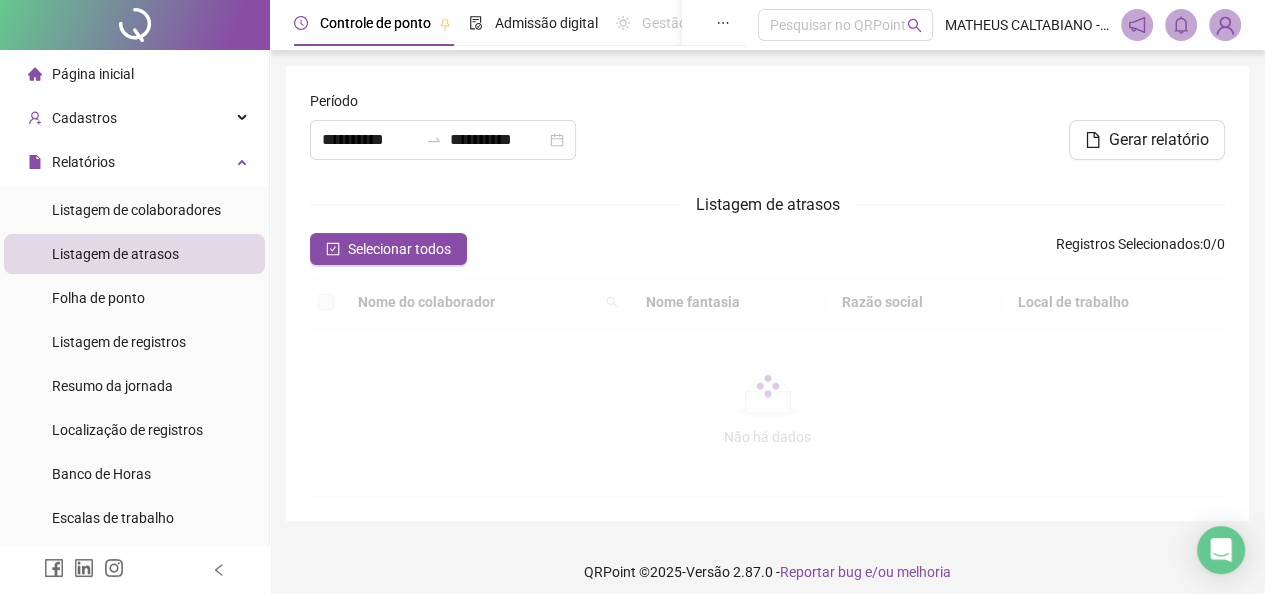 type on "**********" 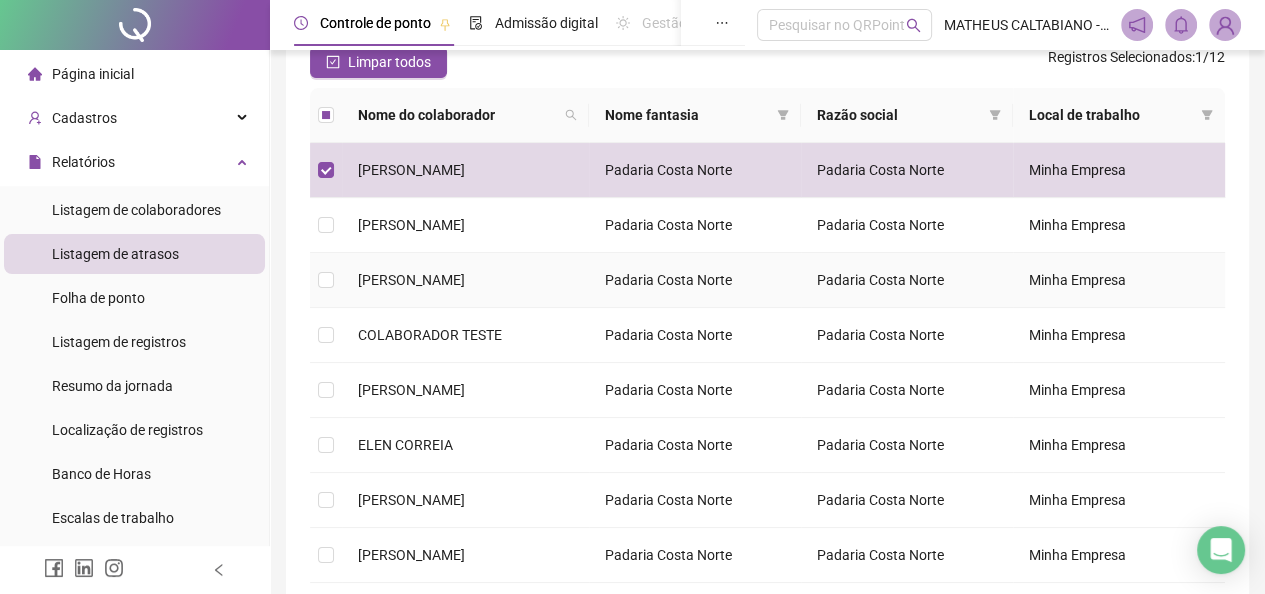scroll, scrollTop: 200, scrollLeft: 0, axis: vertical 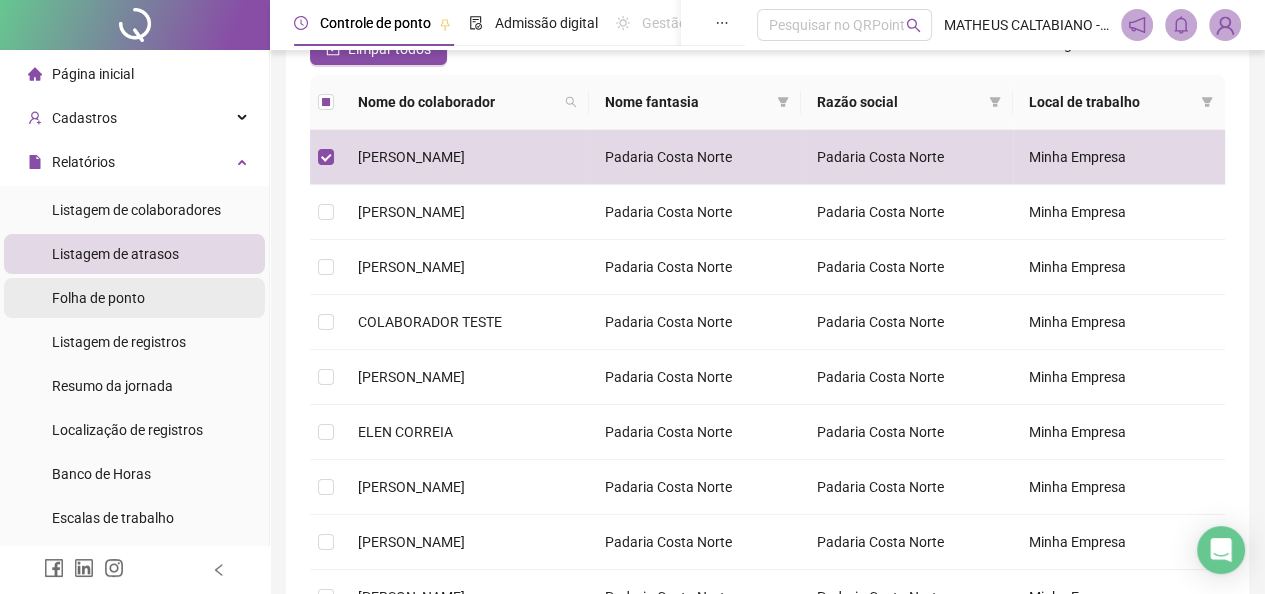 click on "Folha de ponto" at bounding box center (98, 298) 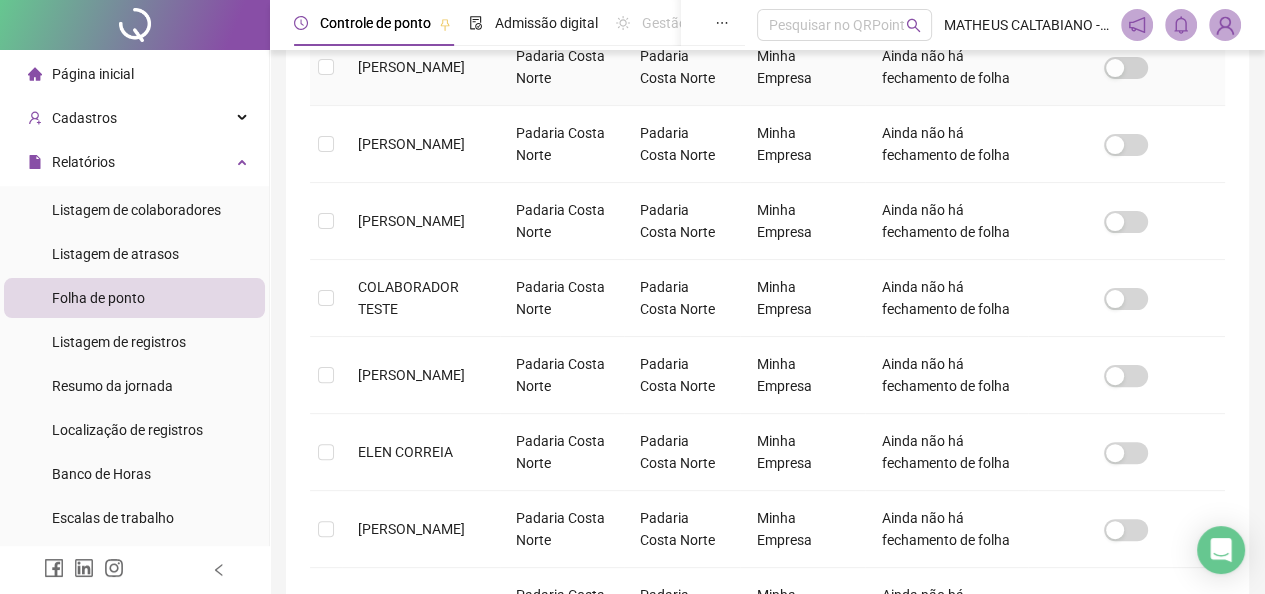 scroll, scrollTop: 512, scrollLeft: 0, axis: vertical 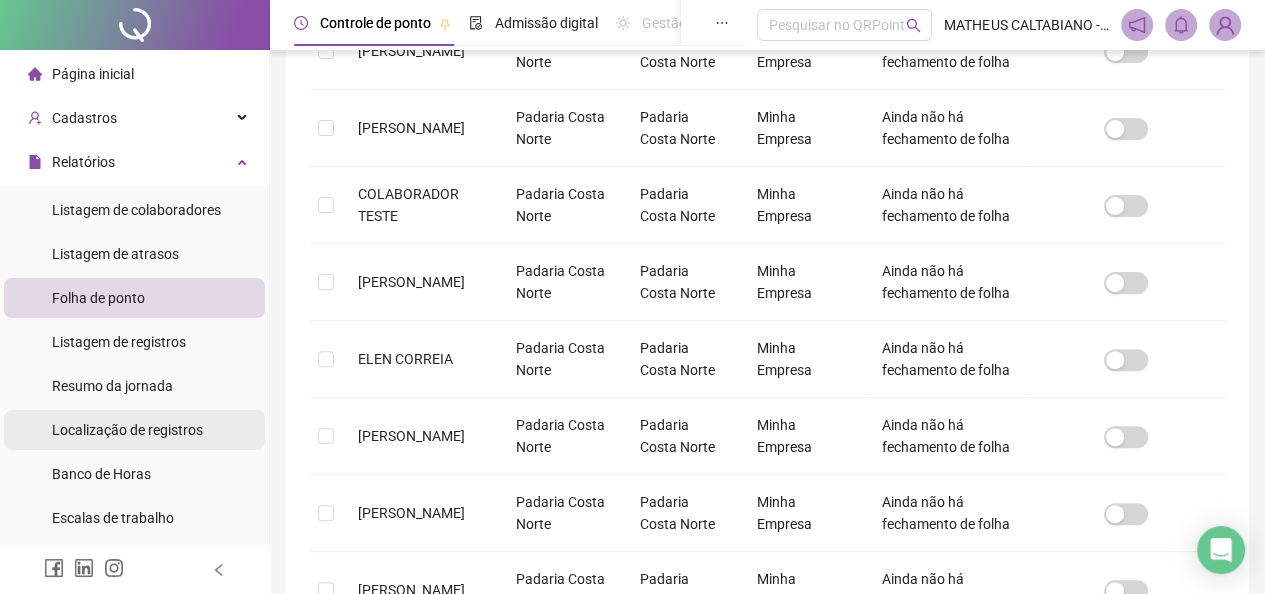 click on "Localização de registros" at bounding box center (127, 430) 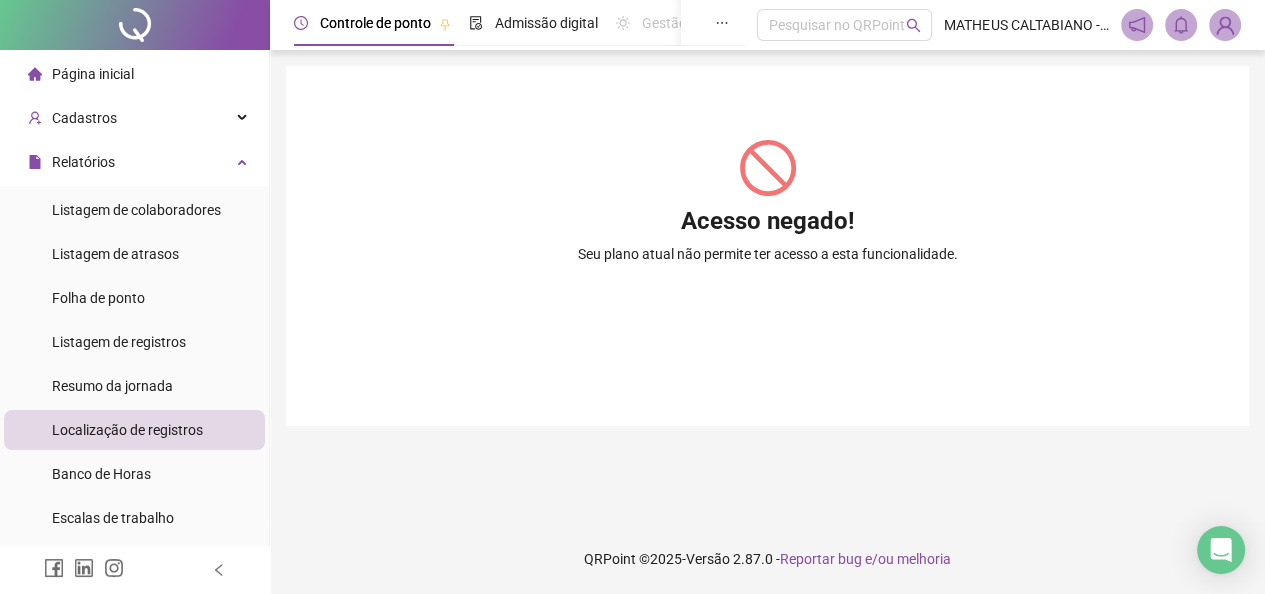 scroll, scrollTop: 0, scrollLeft: 0, axis: both 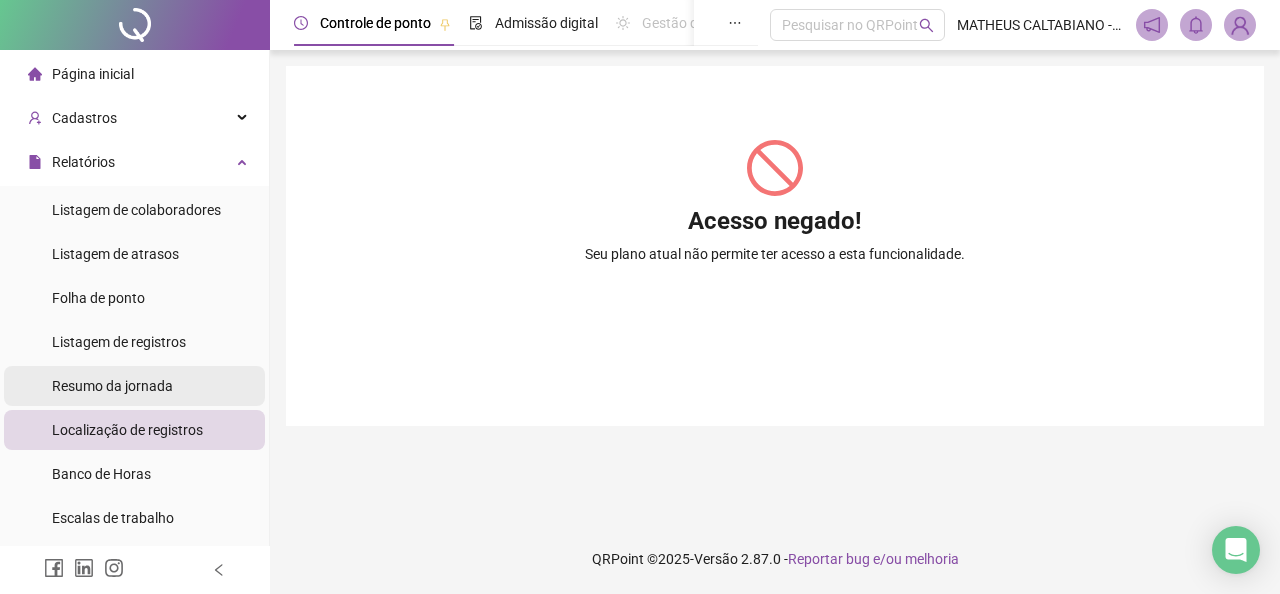 click on "Resumo da jornada" at bounding box center [112, 386] 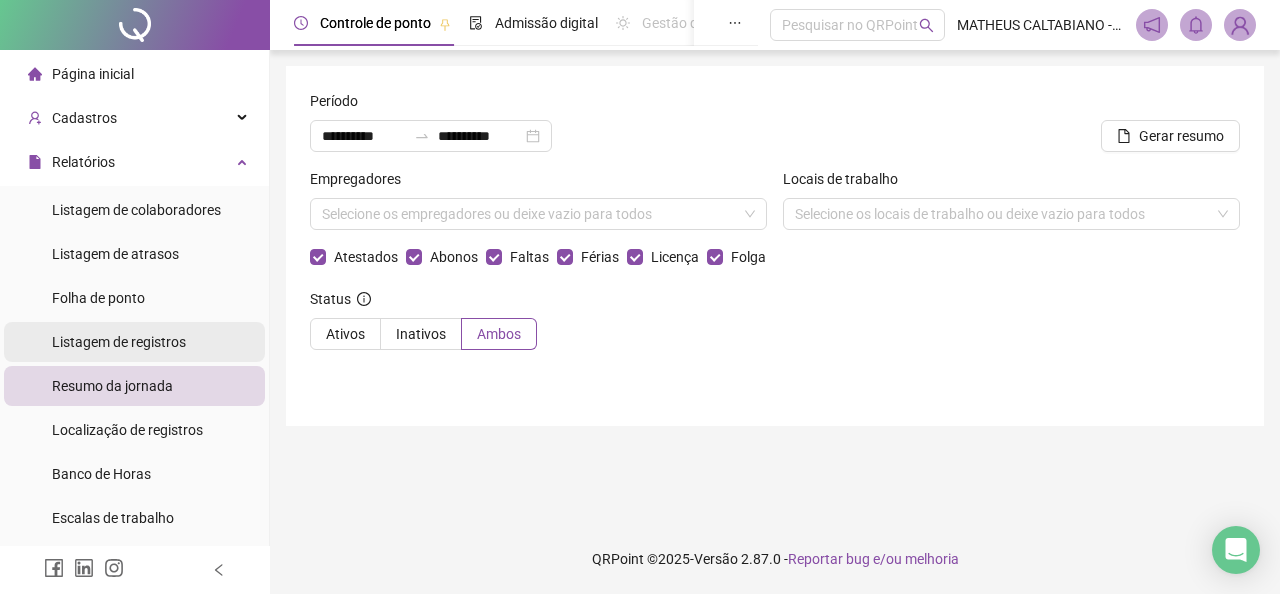 click on "Listagem de registros" at bounding box center (119, 342) 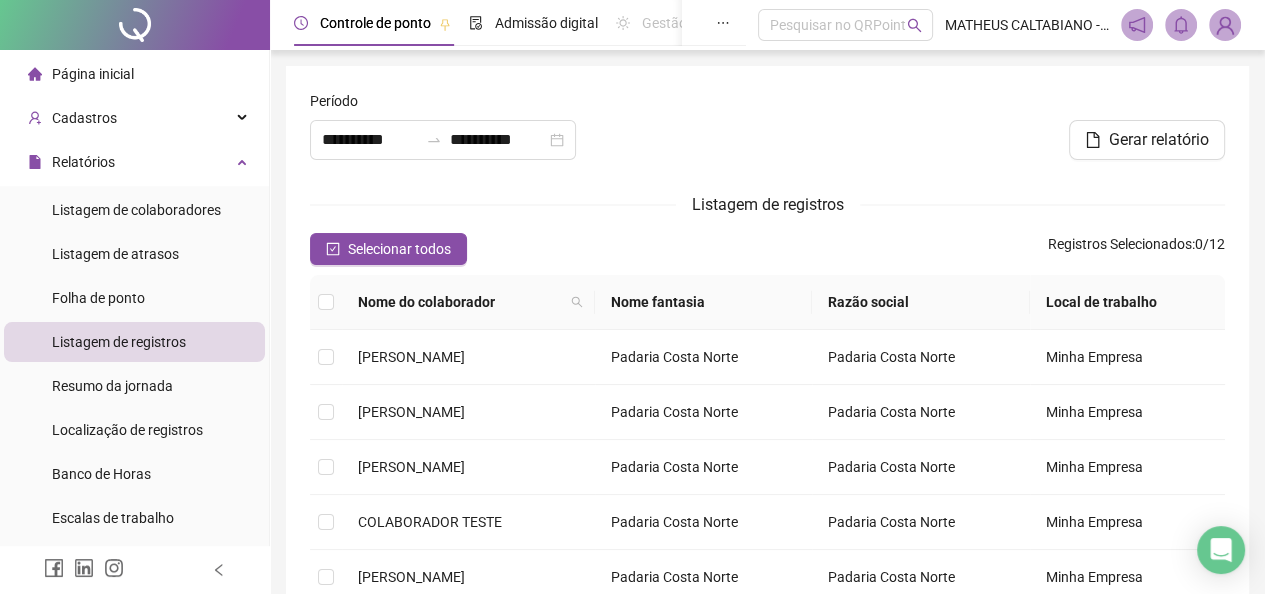 type on "**********" 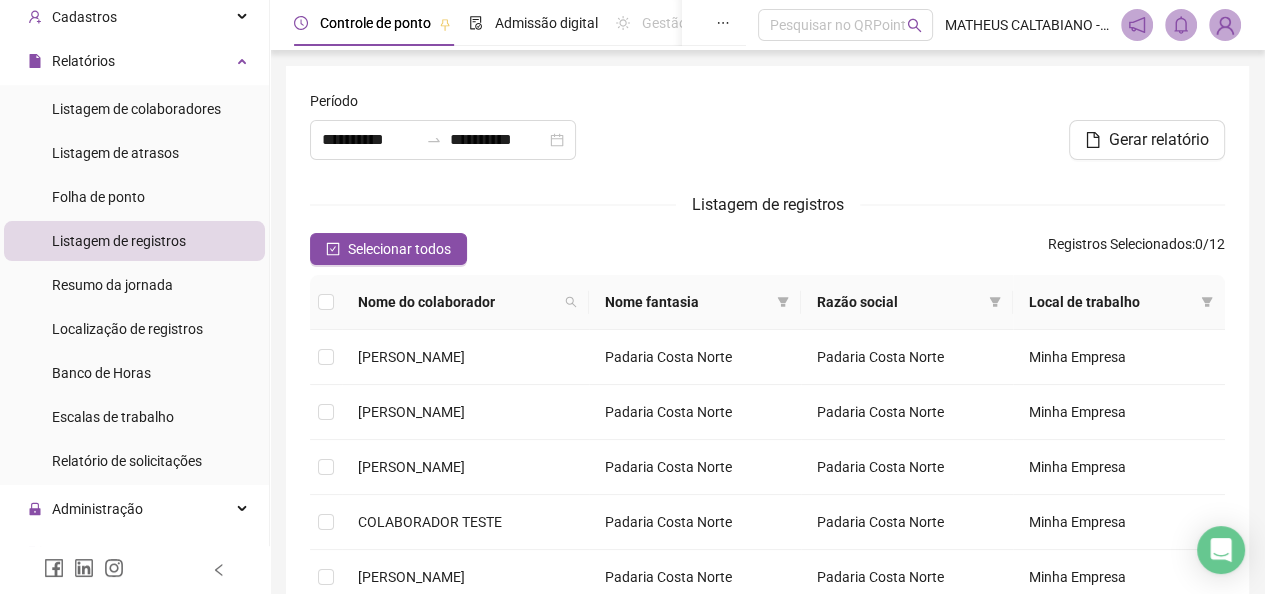 scroll, scrollTop: 200, scrollLeft: 0, axis: vertical 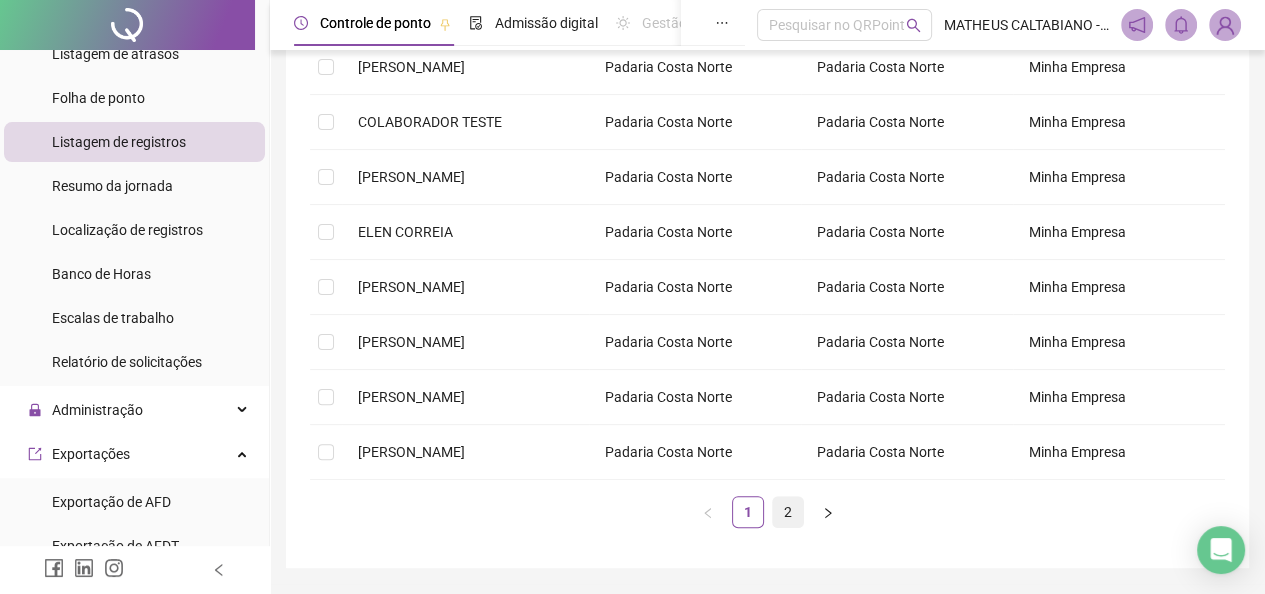 click on "2" at bounding box center (788, 512) 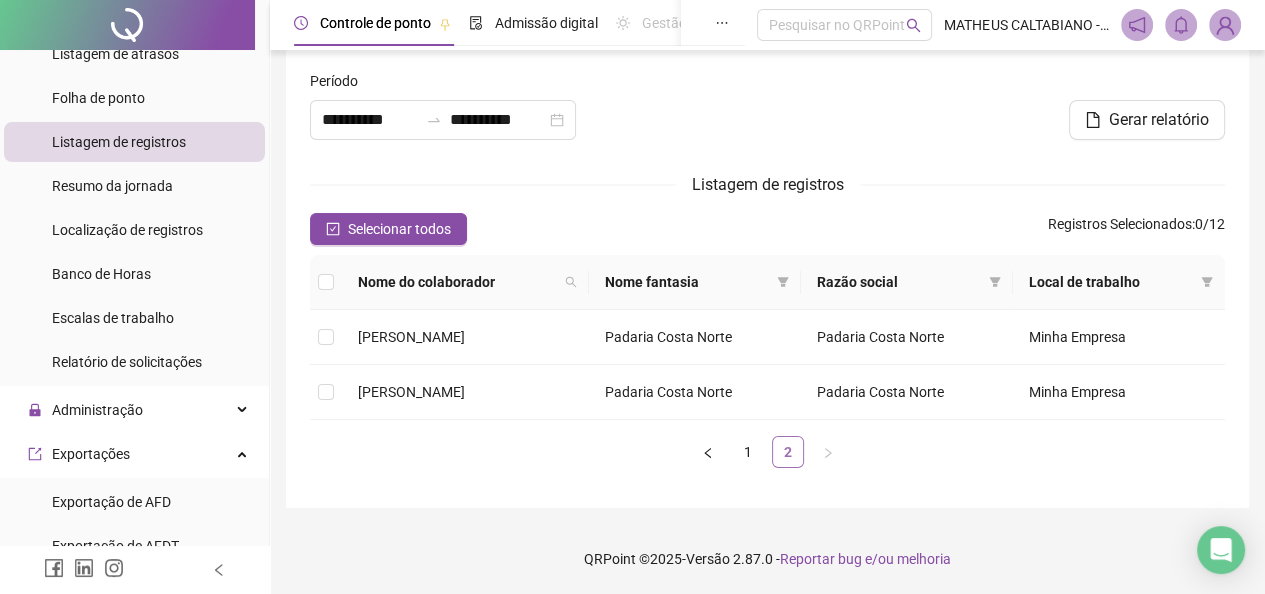 scroll, scrollTop: 20, scrollLeft: 0, axis: vertical 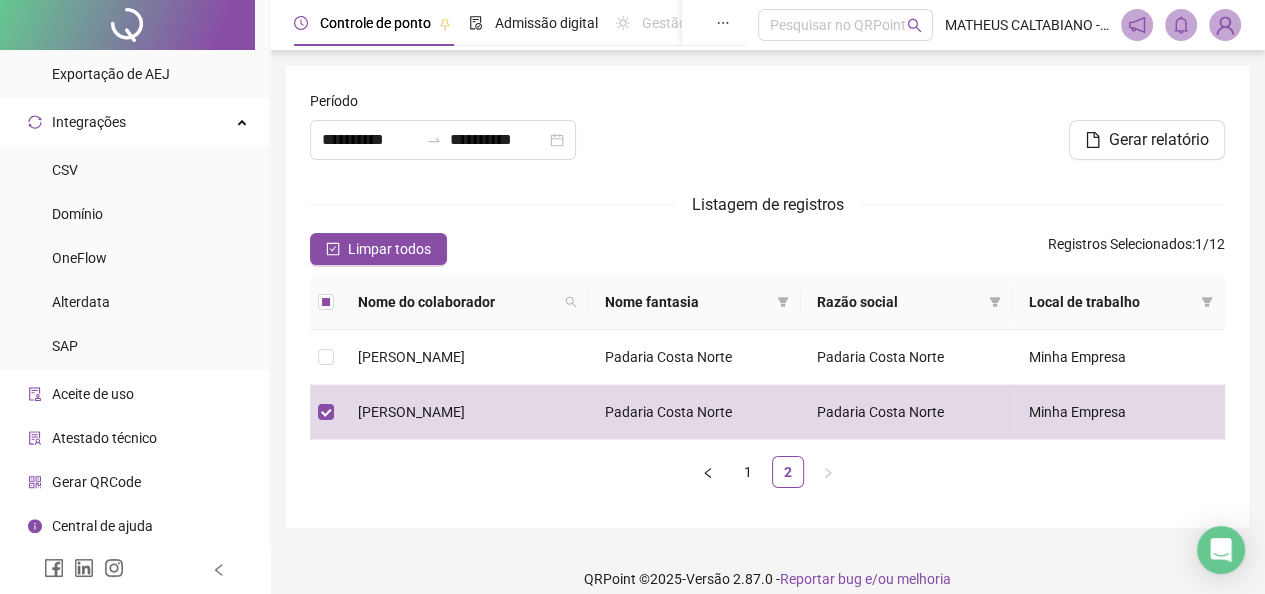 click at bounding box center (767, 133) 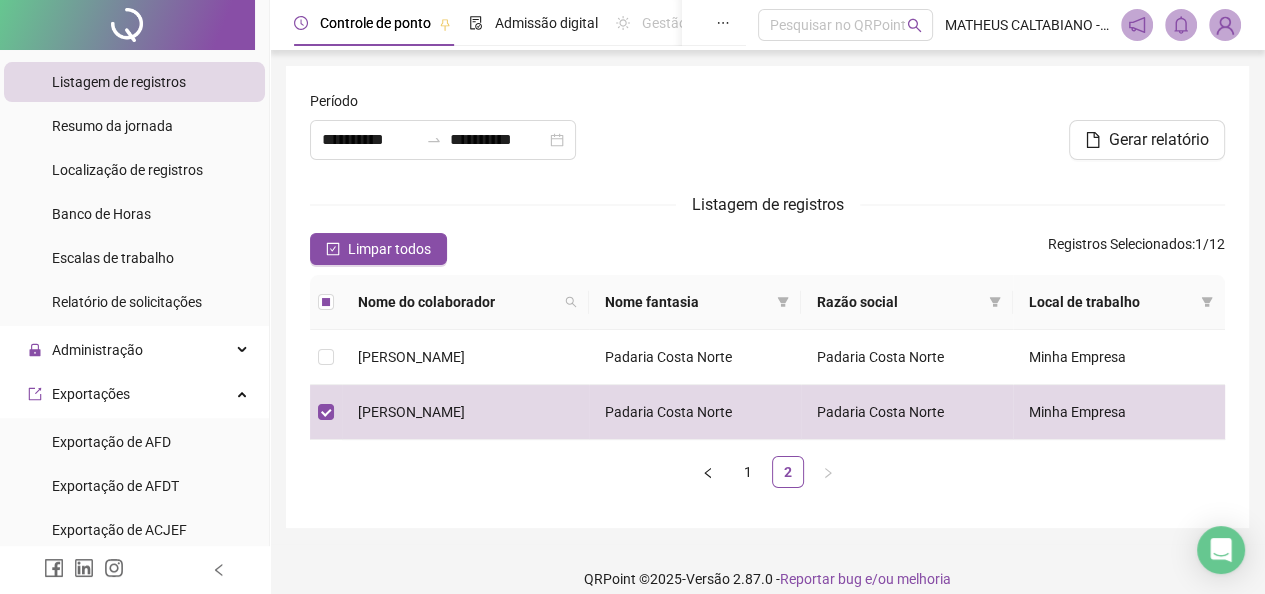 scroll, scrollTop: 0, scrollLeft: 0, axis: both 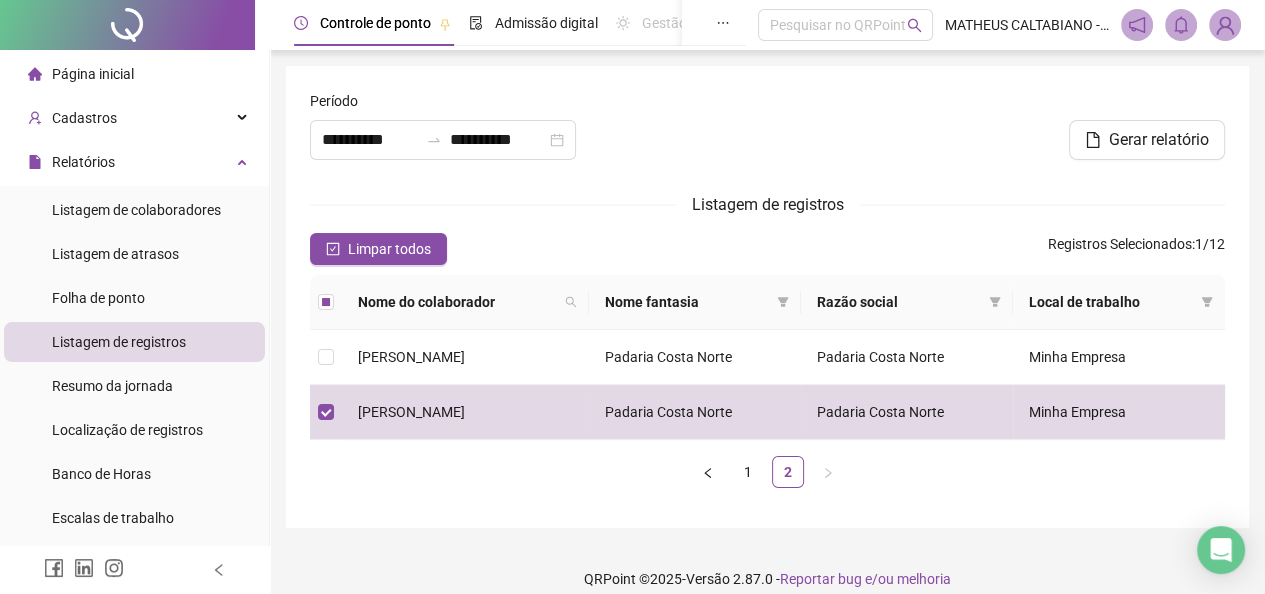 click on "Página inicial" at bounding box center [93, 74] 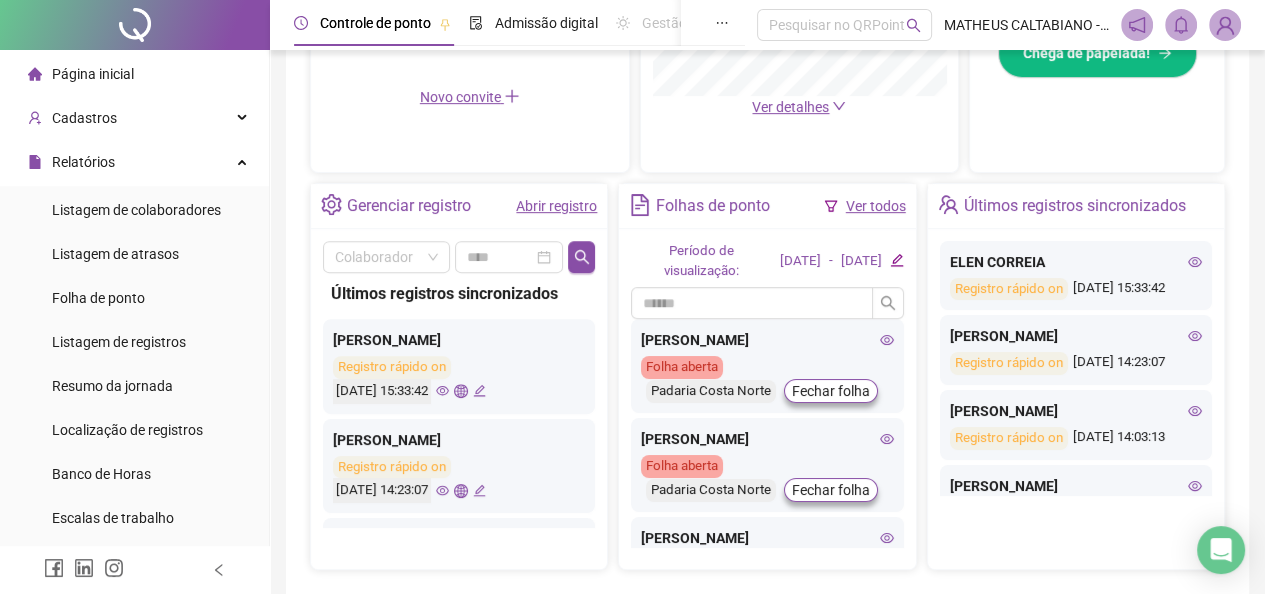 scroll, scrollTop: 700, scrollLeft: 0, axis: vertical 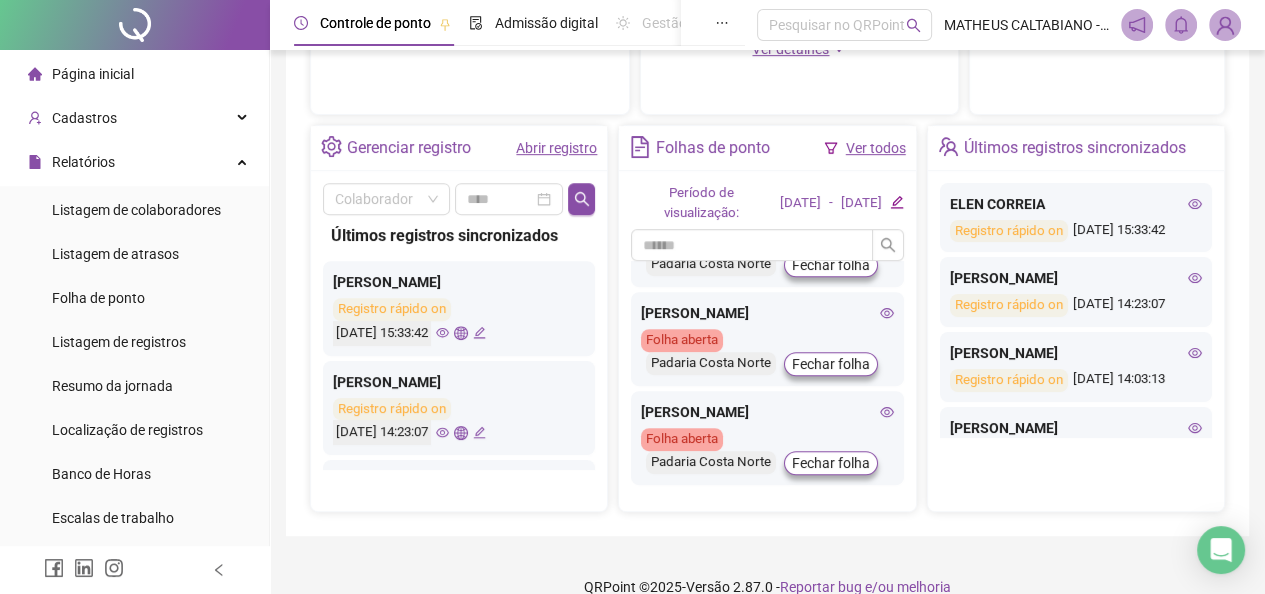 click 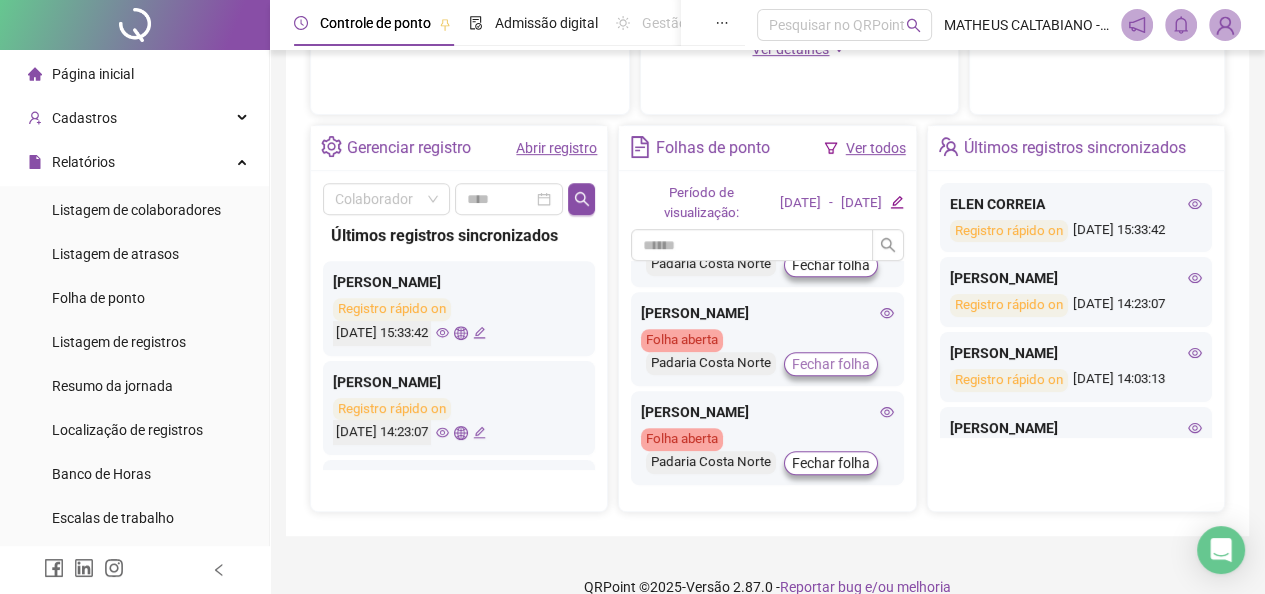 scroll, scrollTop: 947, scrollLeft: 0, axis: vertical 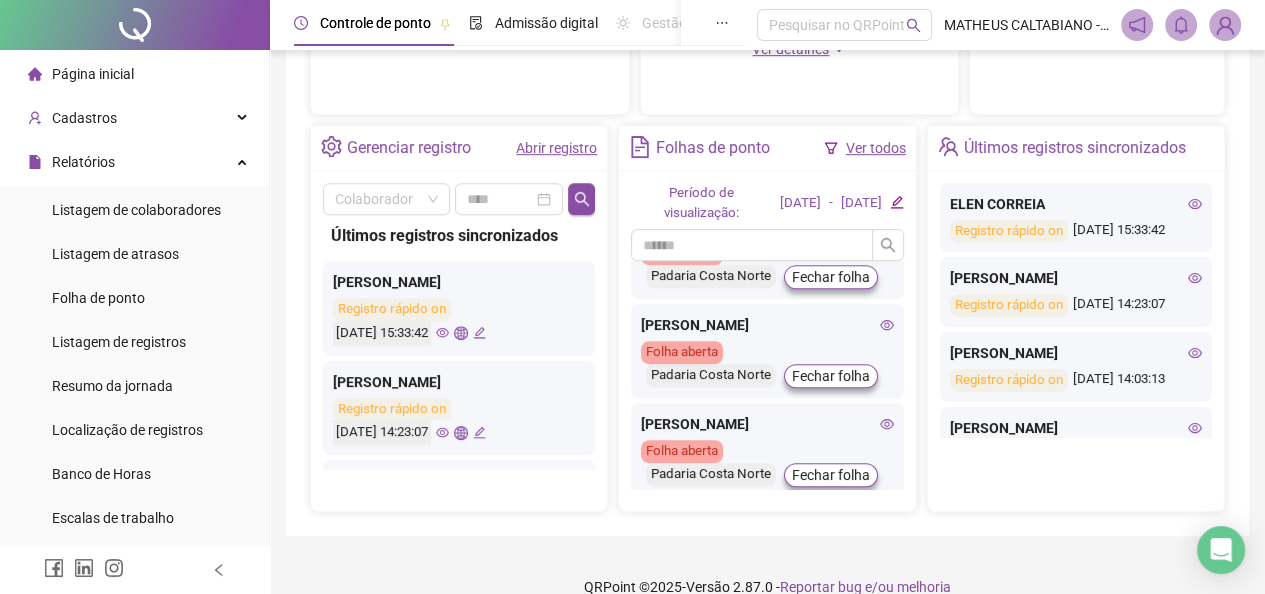 click 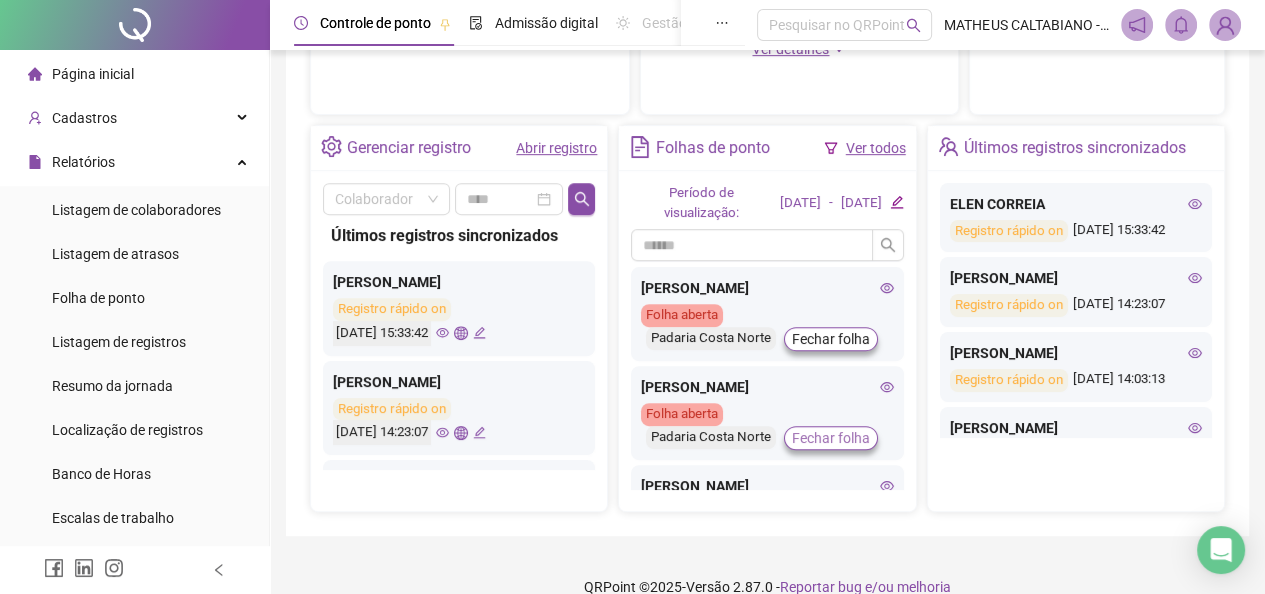 scroll, scrollTop: 747, scrollLeft: 0, axis: vertical 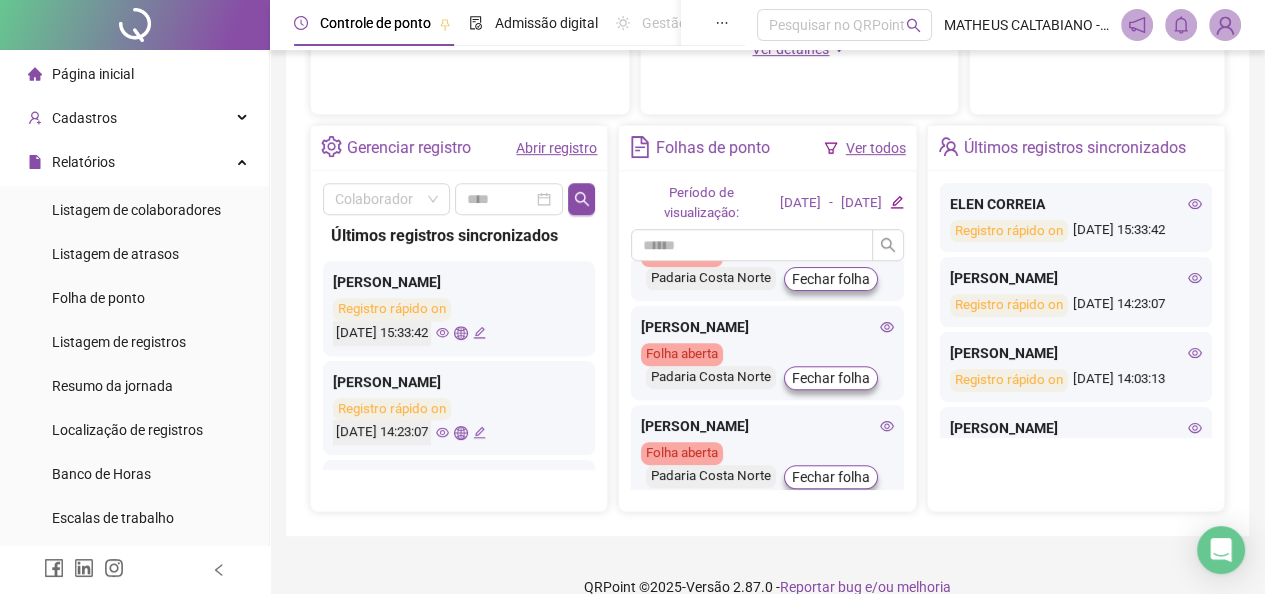click 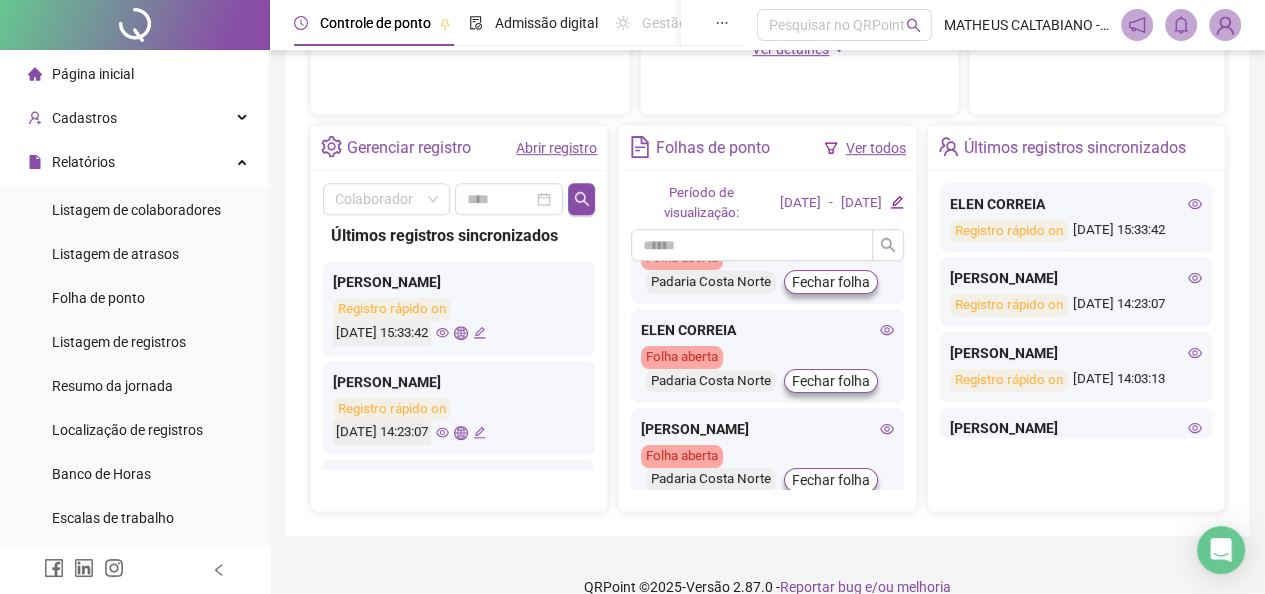 scroll, scrollTop: 347, scrollLeft: 0, axis: vertical 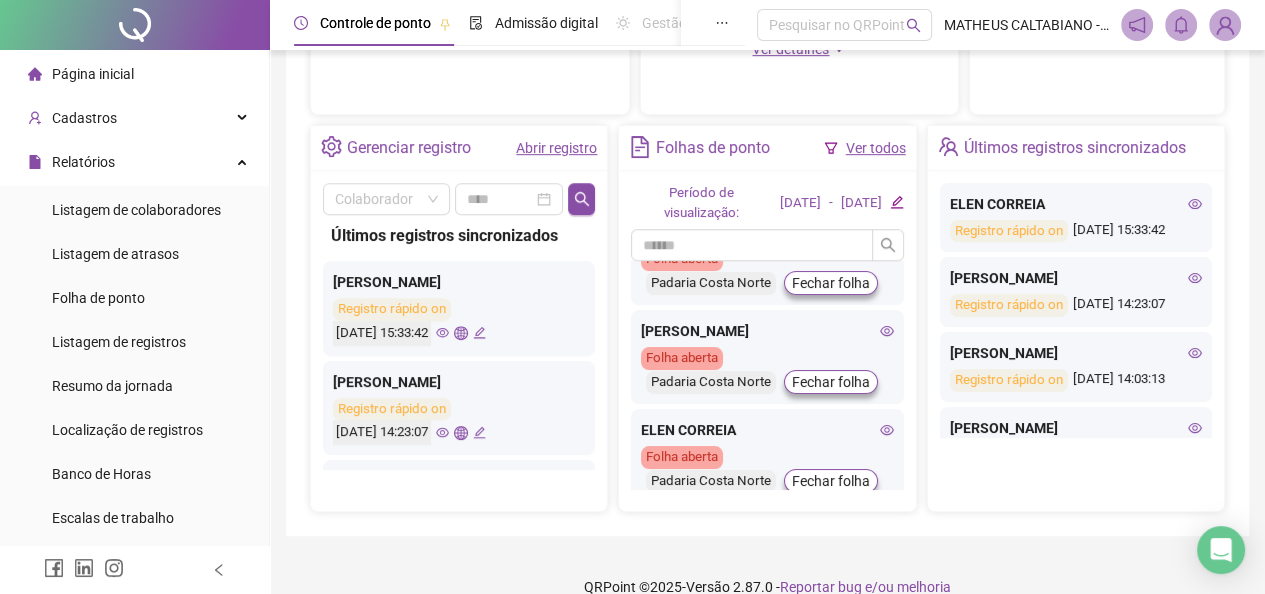 click 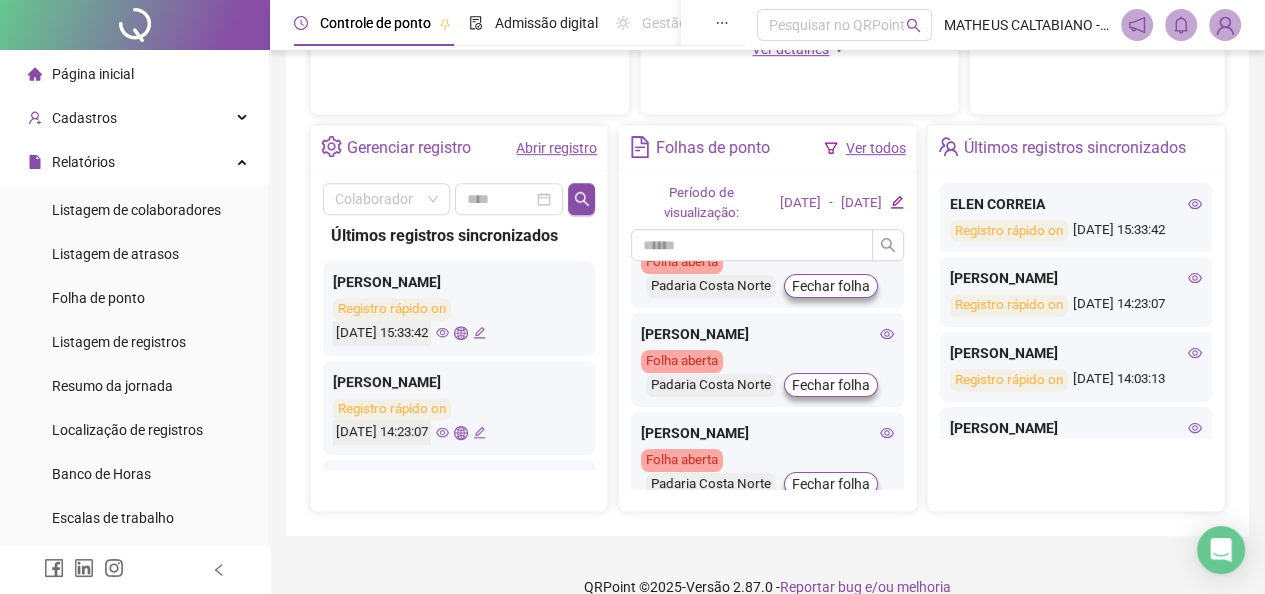 scroll, scrollTop: 147, scrollLeft: 0, axis: vertical 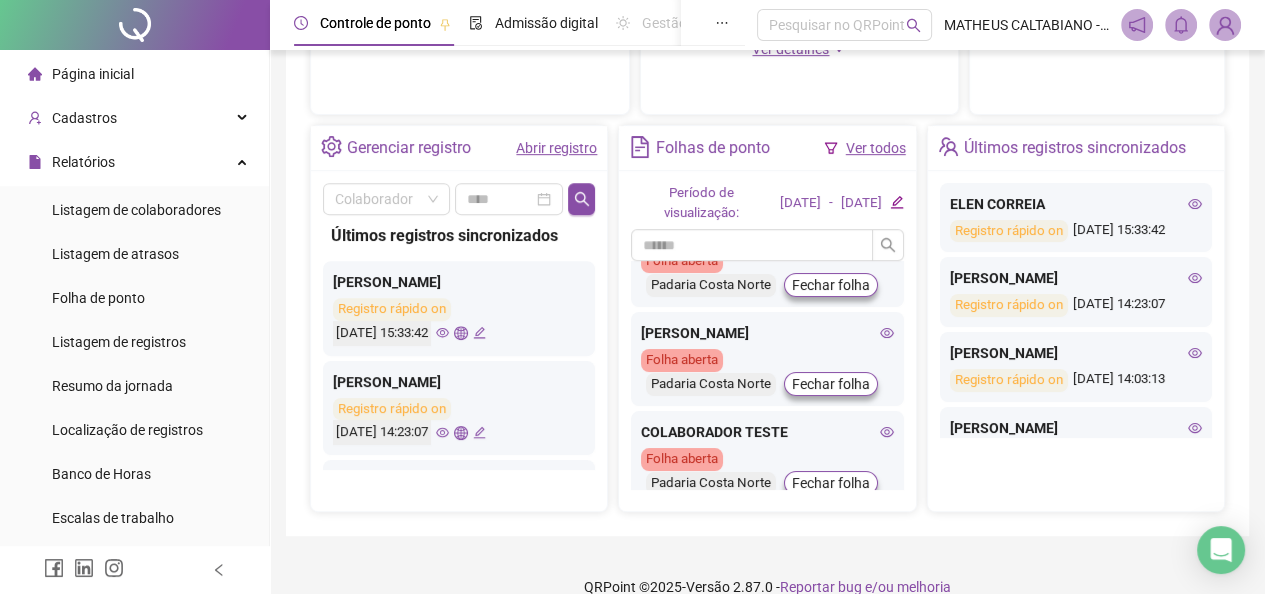 click 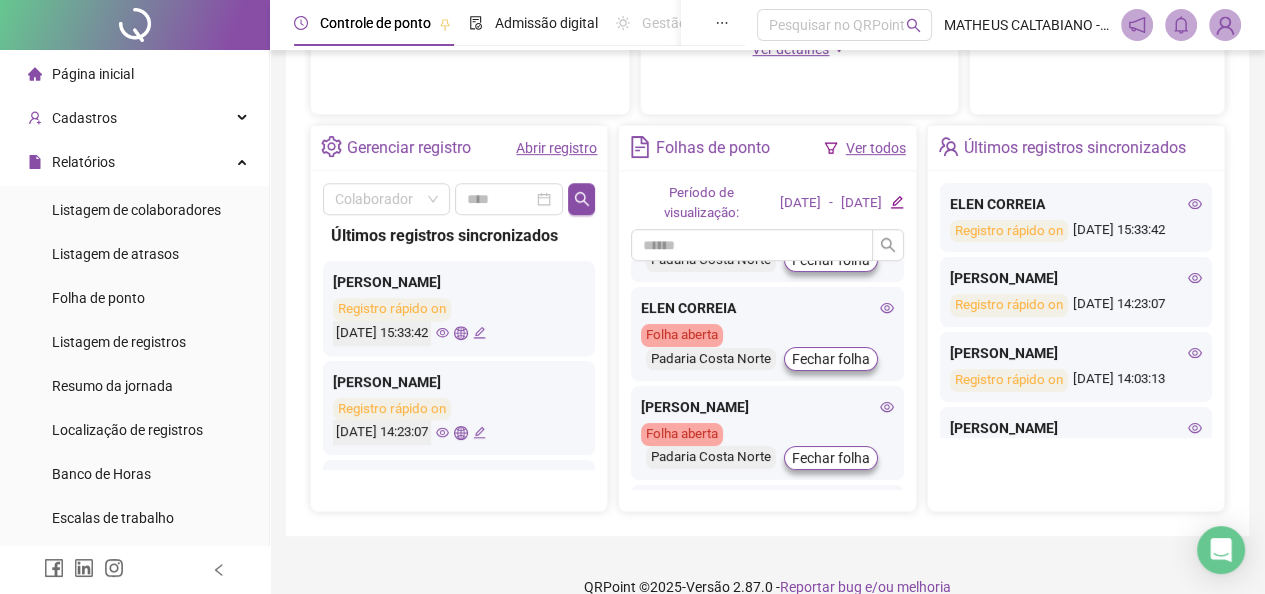 scroll, scrollTop: 500, scrollLeft: 0, axis: vertical 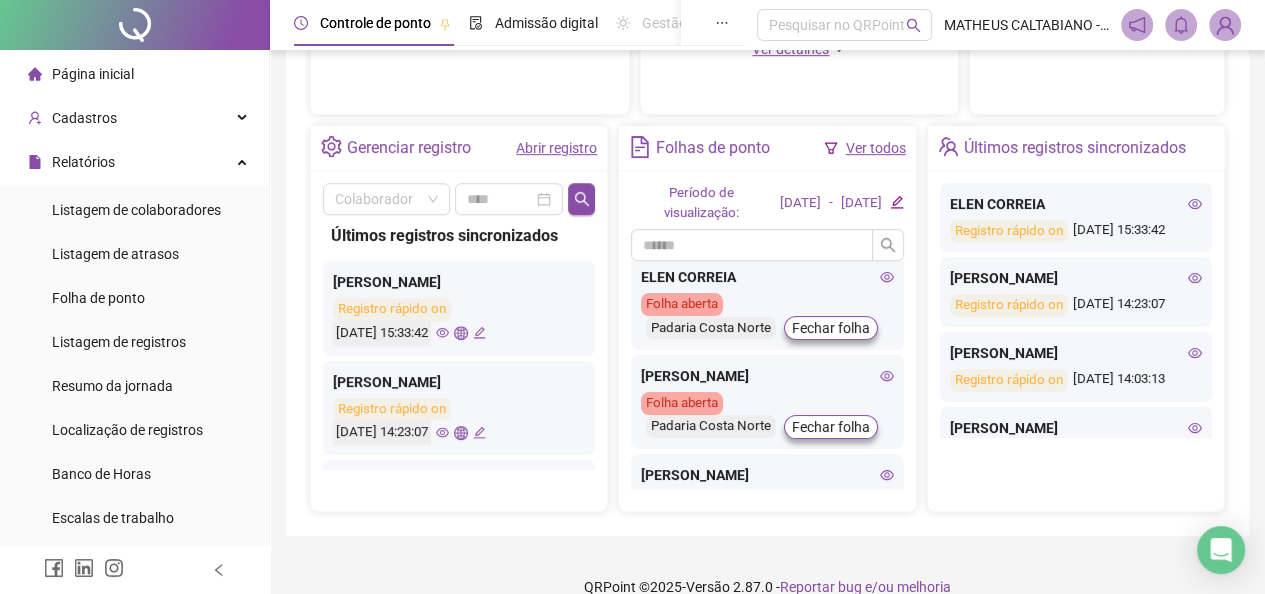 click 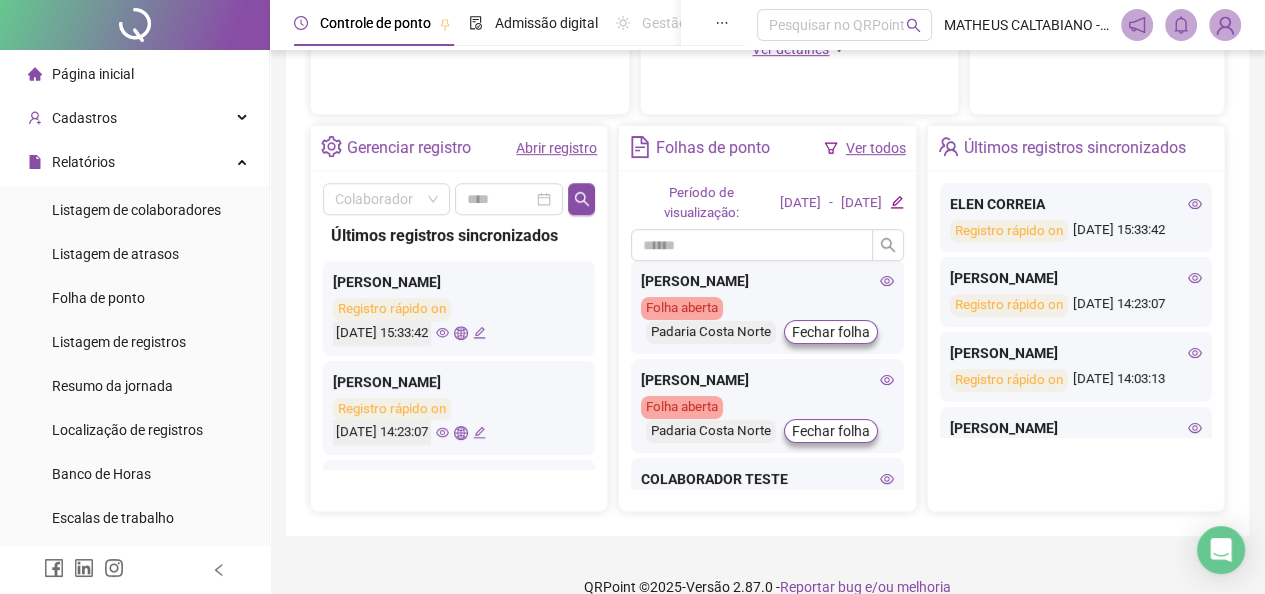 scroll, scrollTop: 0, scrollLeft: 0, axis: both 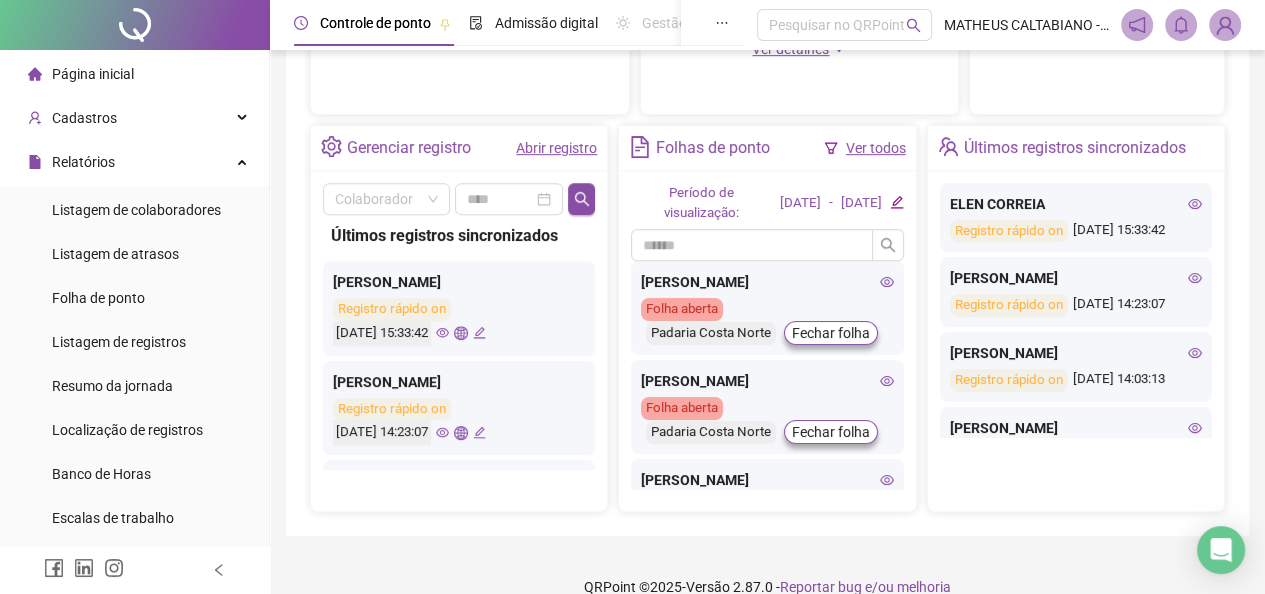 click 